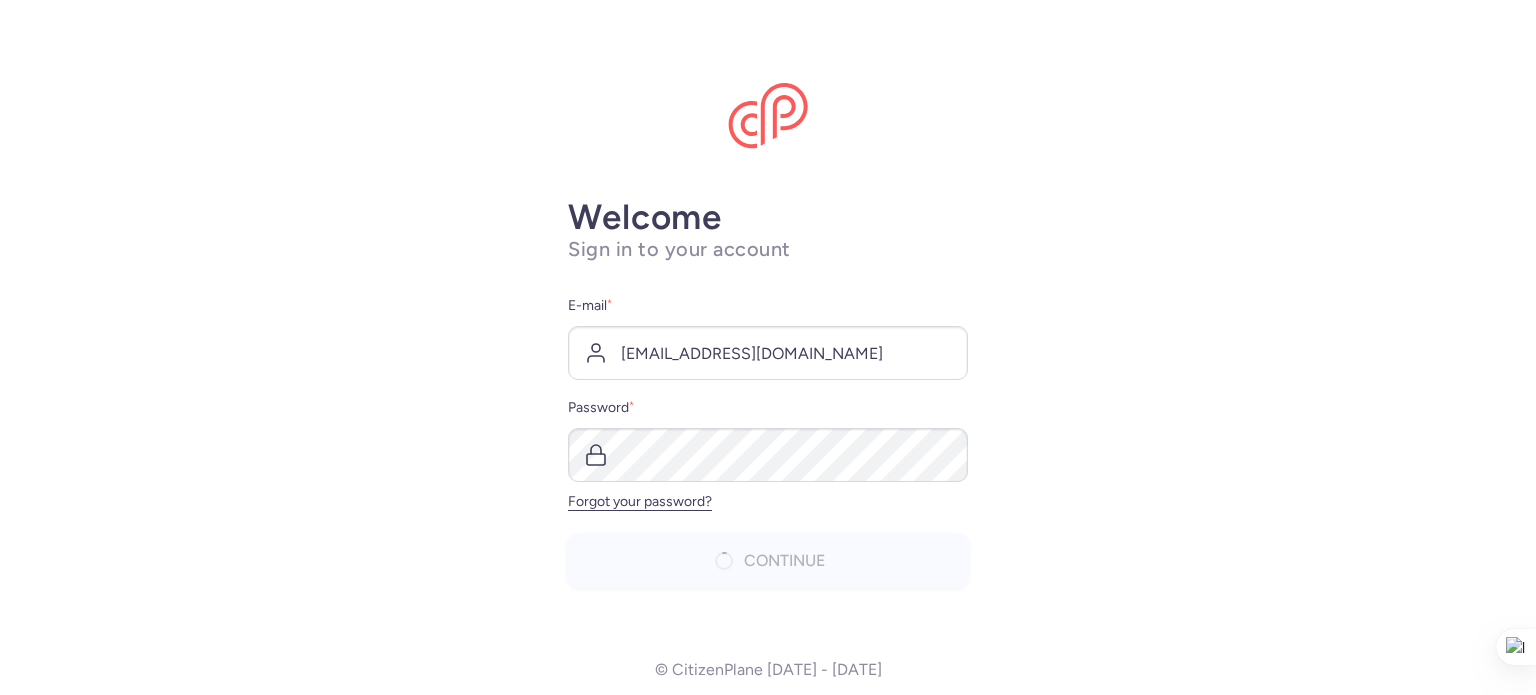 scroll, scrollTop: 0, scrollLeft: 0, axis: both 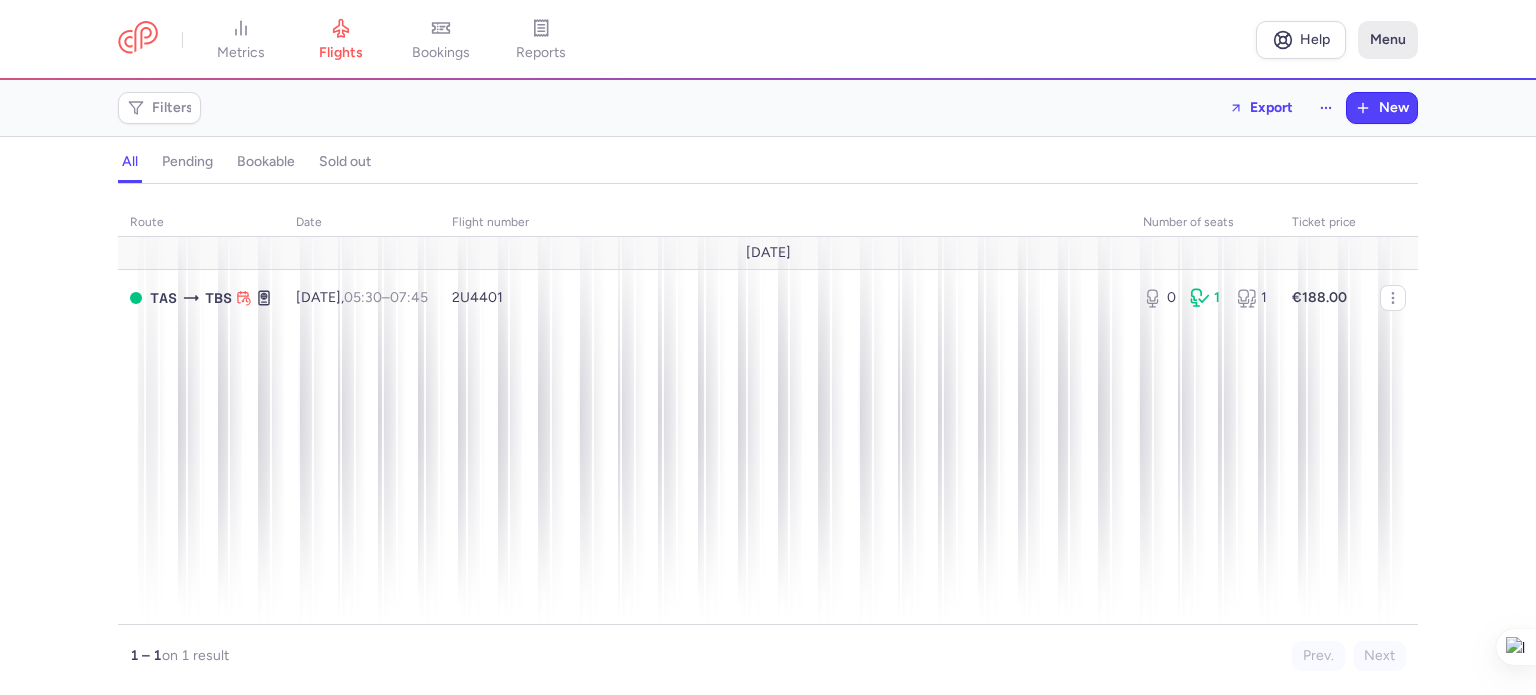 click on "Menu" 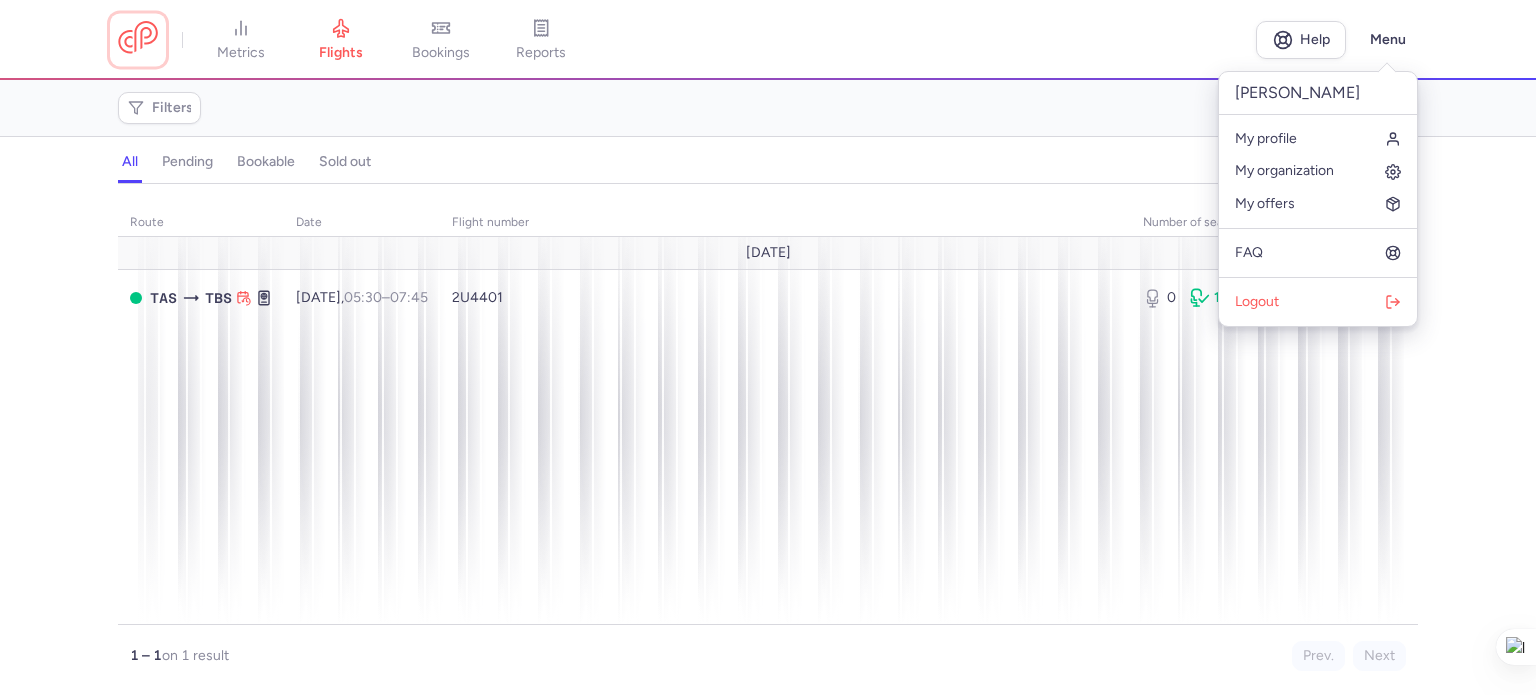 click at bounding box center (138, 39) 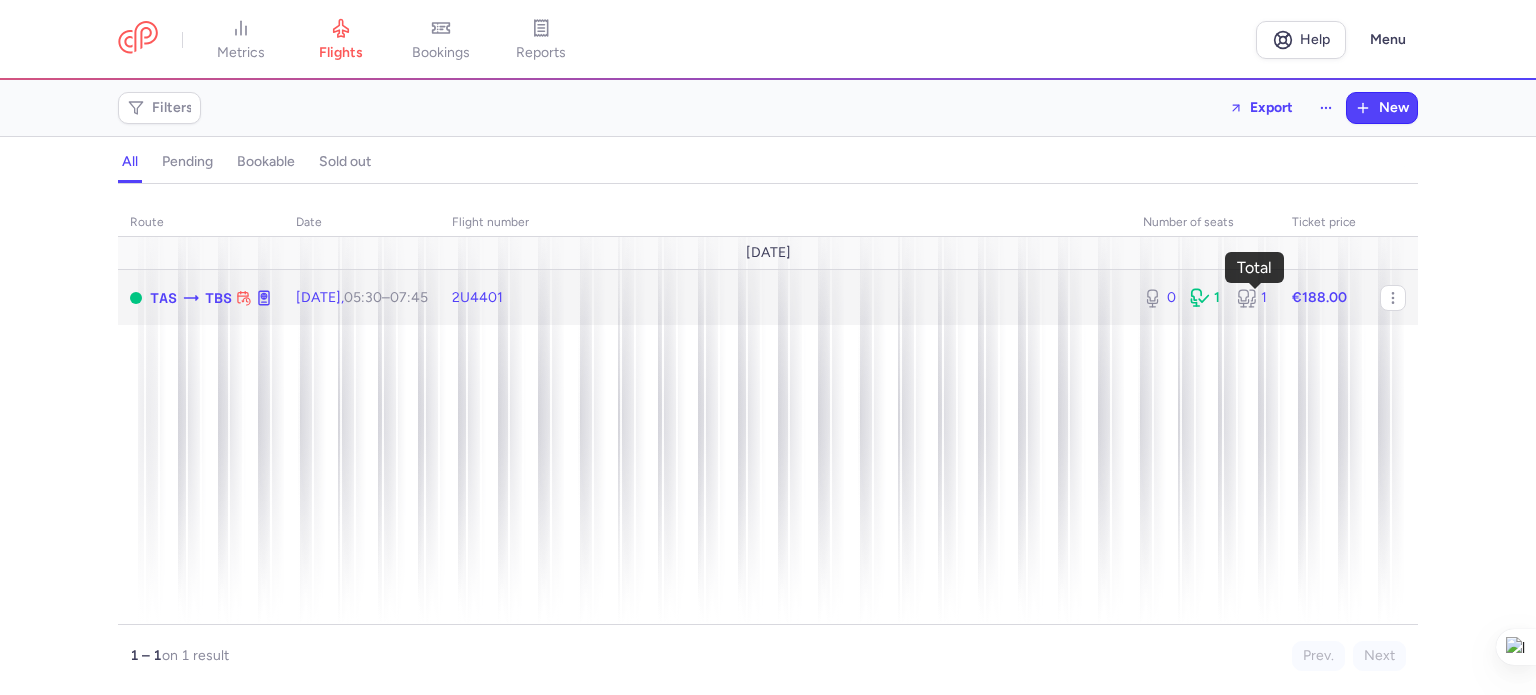 click 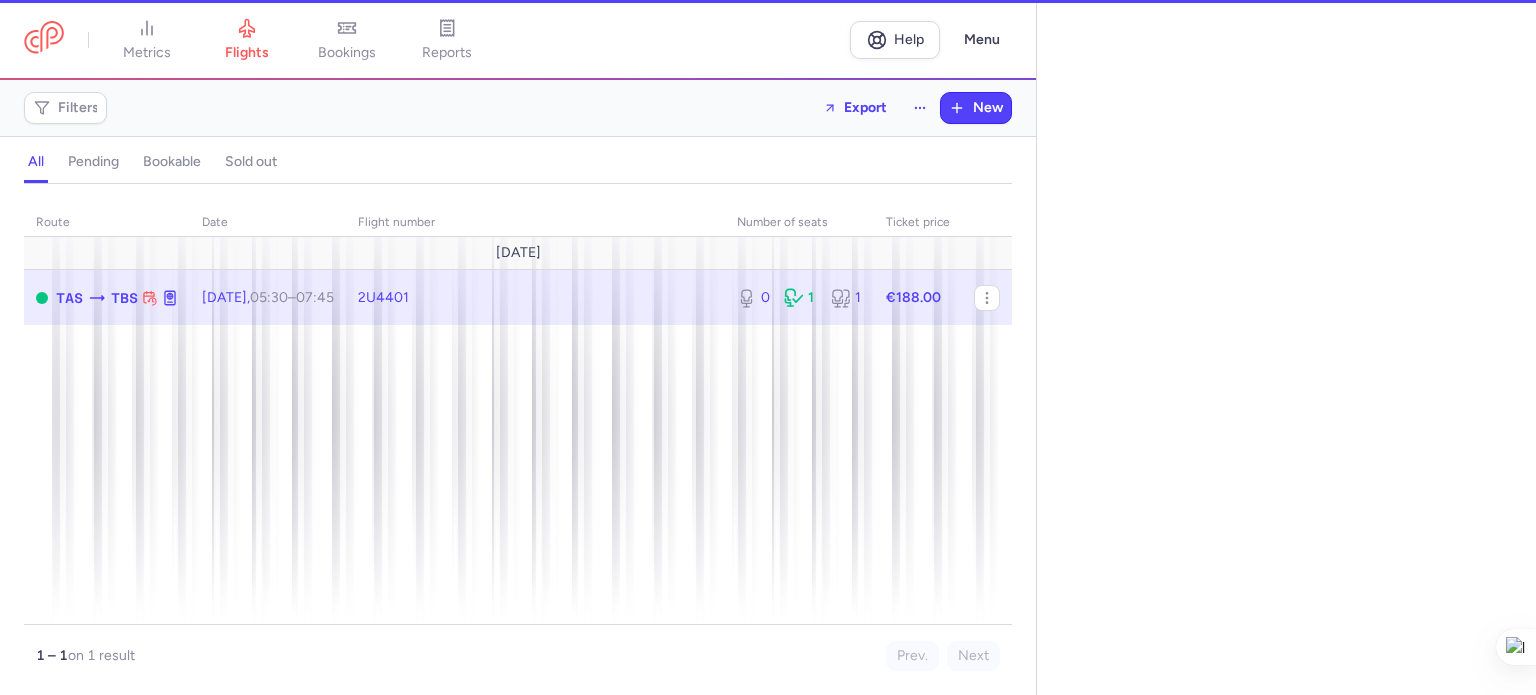 select on "days" 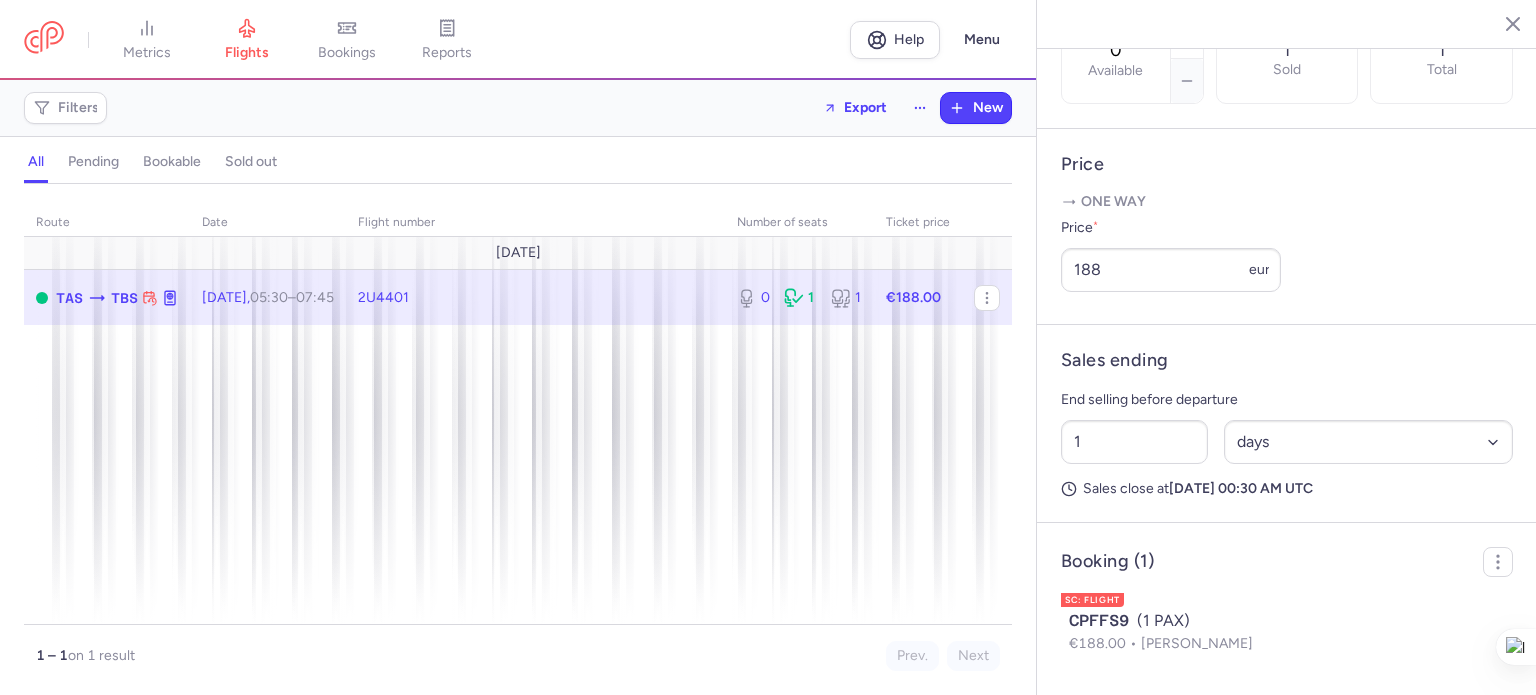 scroll, scrollTop: 735, scrollLeft: 0, axis: vertical 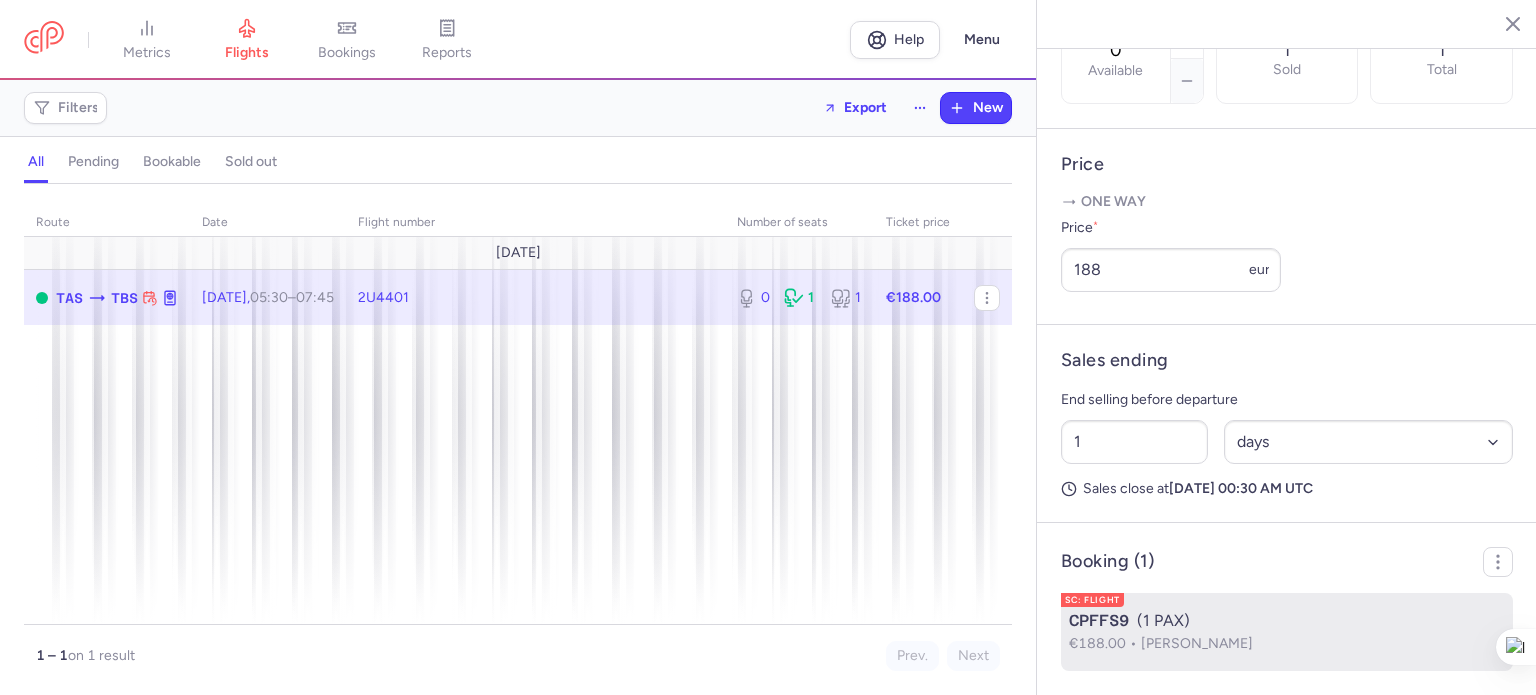 click on "[PERSON_NAME]" at bounding box center (1197, 643) 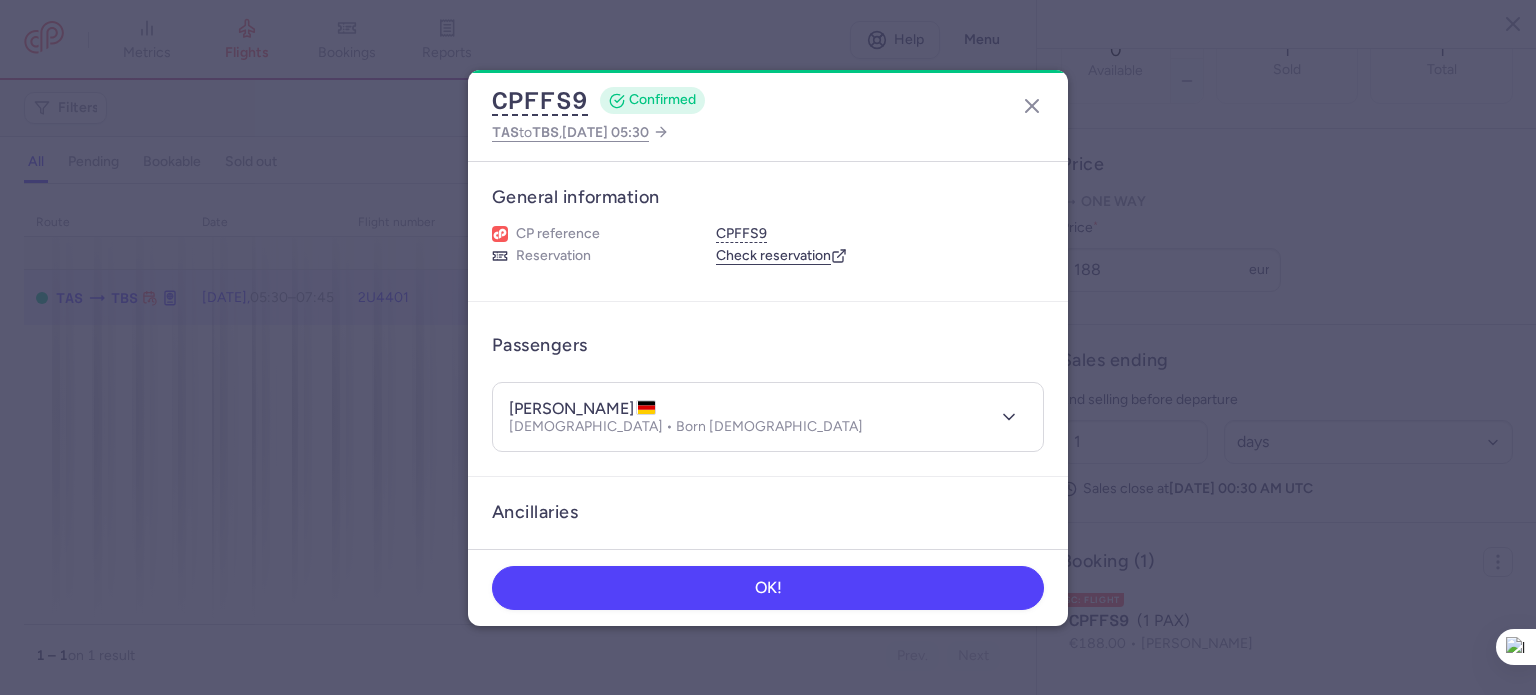click on "[PERSON_NAME]  [DEMOGRAPHIC_DATA] • Born [DEMOGRAPHIC_DATA]" at bounding box center (768, 417) 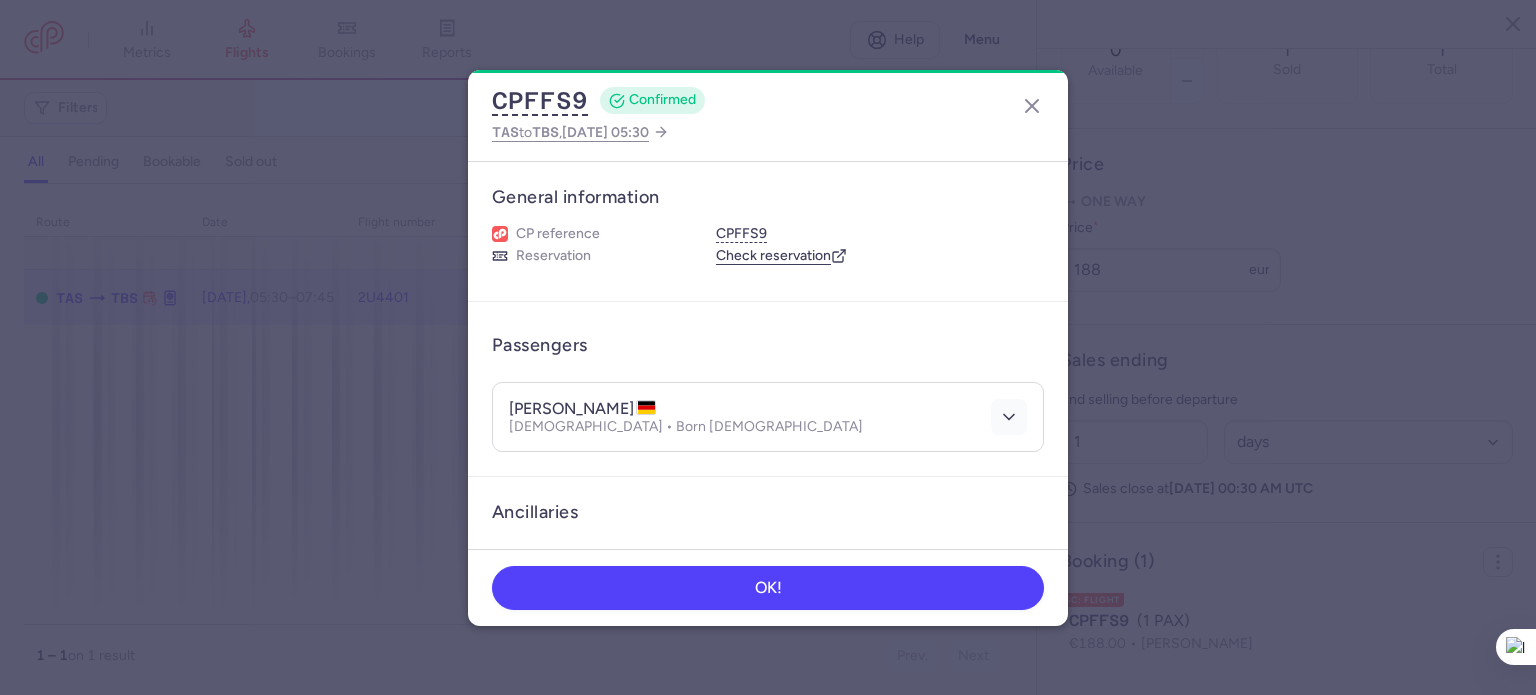 click 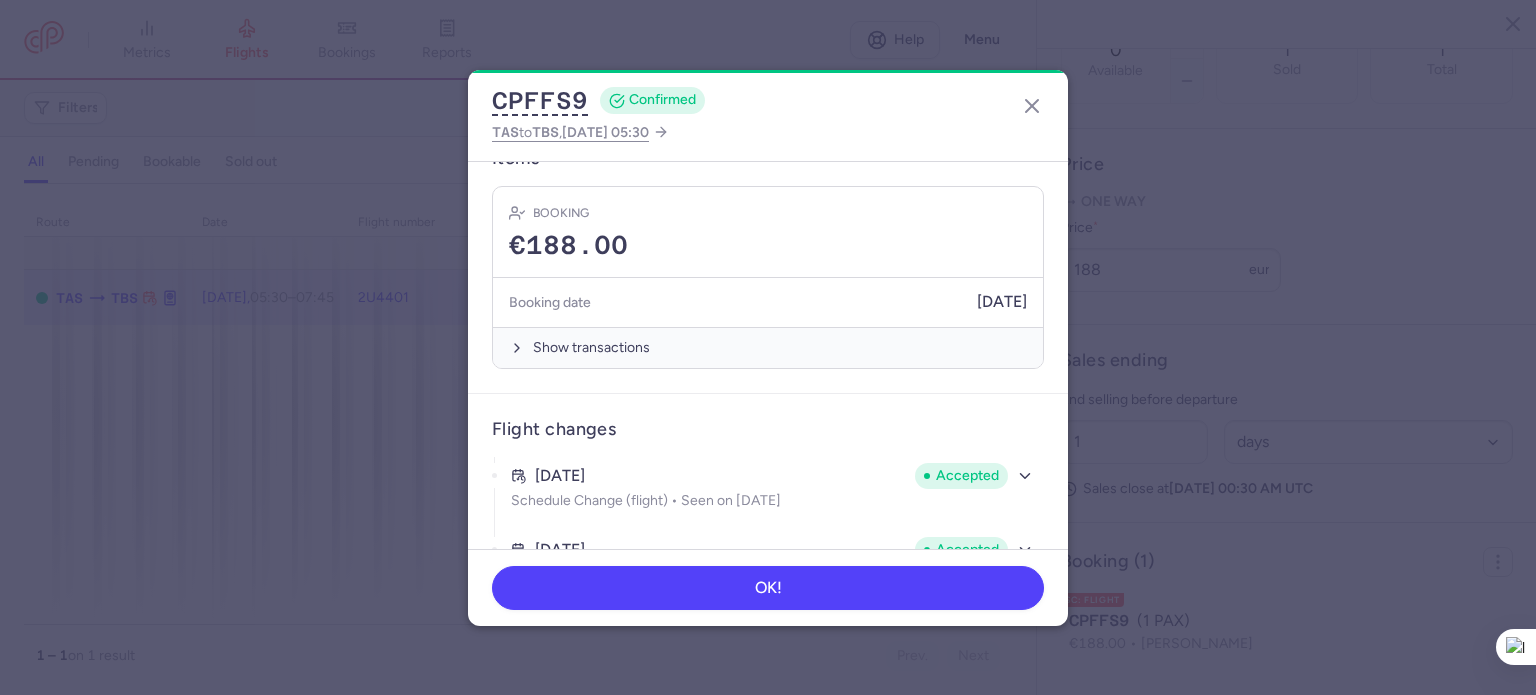 scroll, scrollTop: 860, scrollLeft: 0, axis: vertical 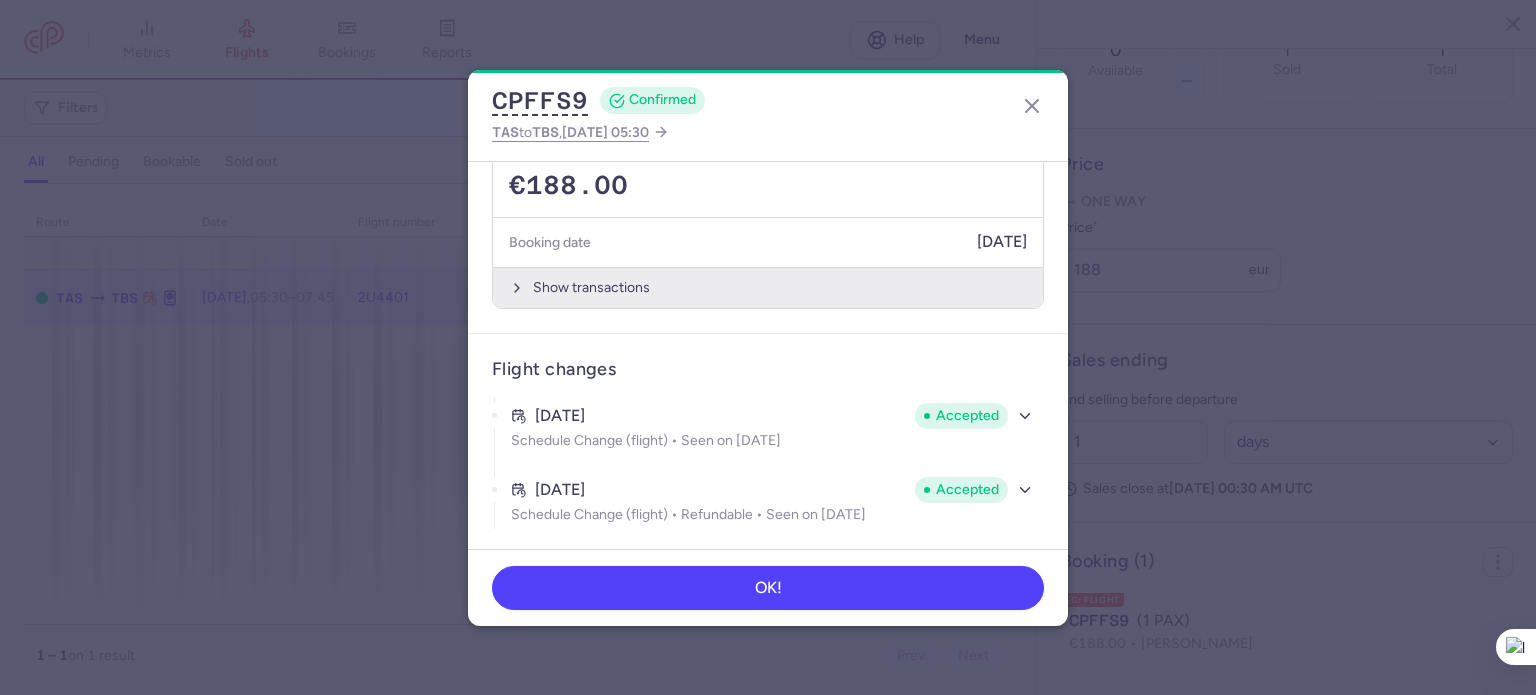 click on "Show transactions" at bounding box center (768, 287) 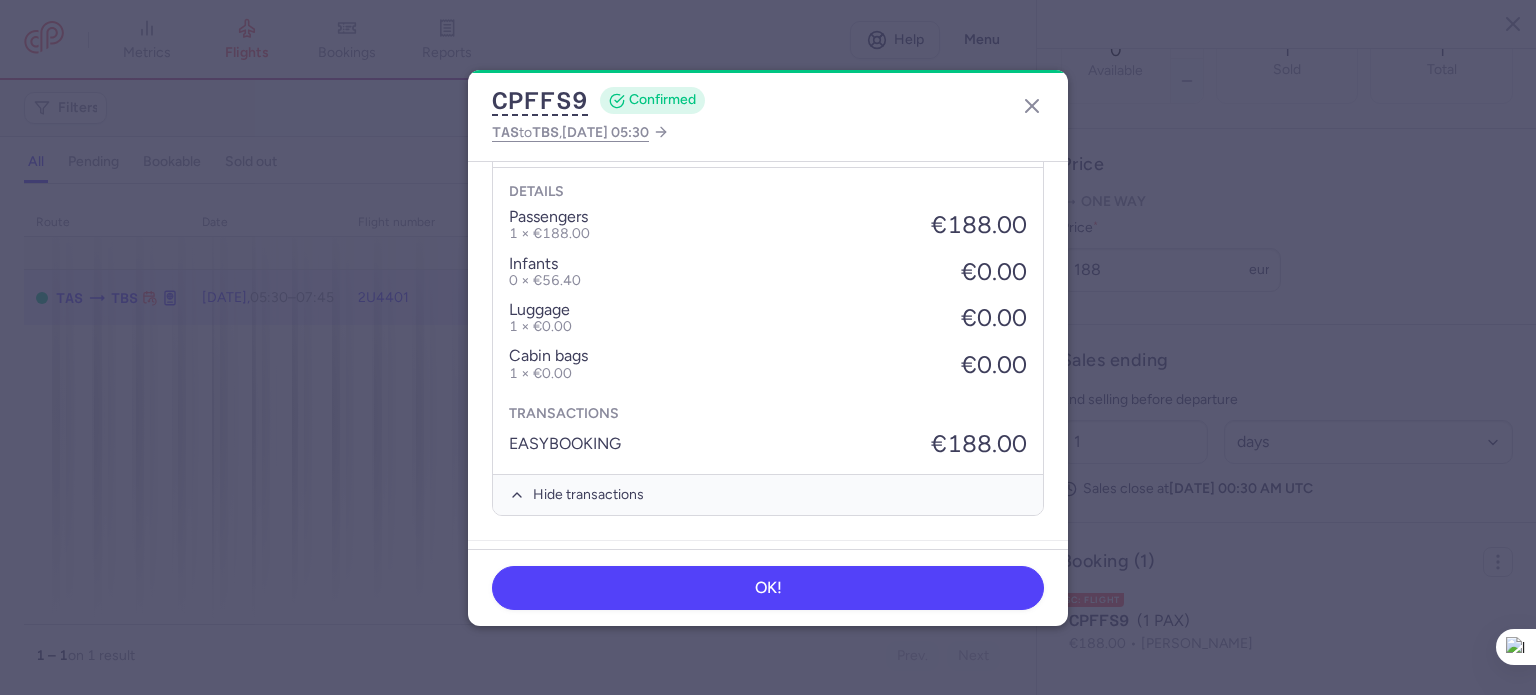 scroll, scrollTop: 1060, scrollLeft: 0, axis: vertical 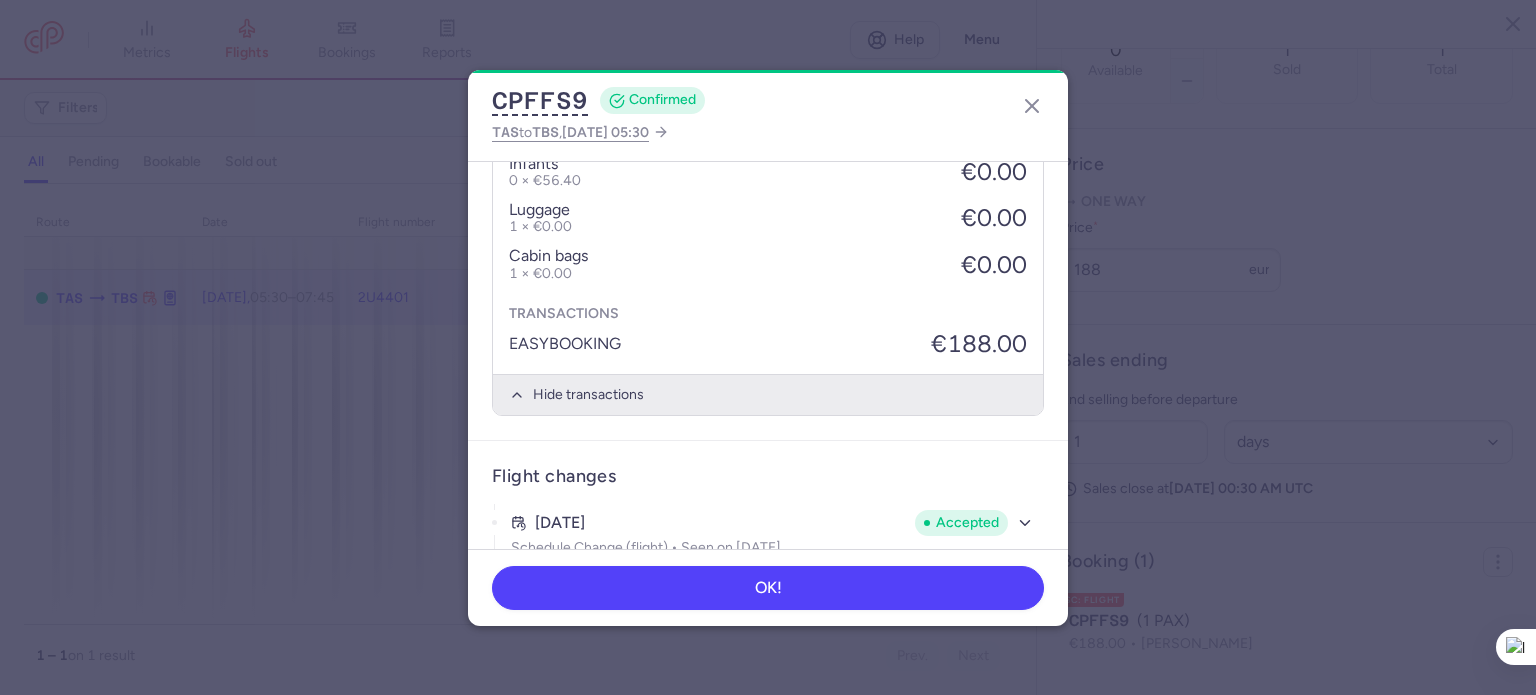 click on "Hide transactions" at bounding box center [768, 394] 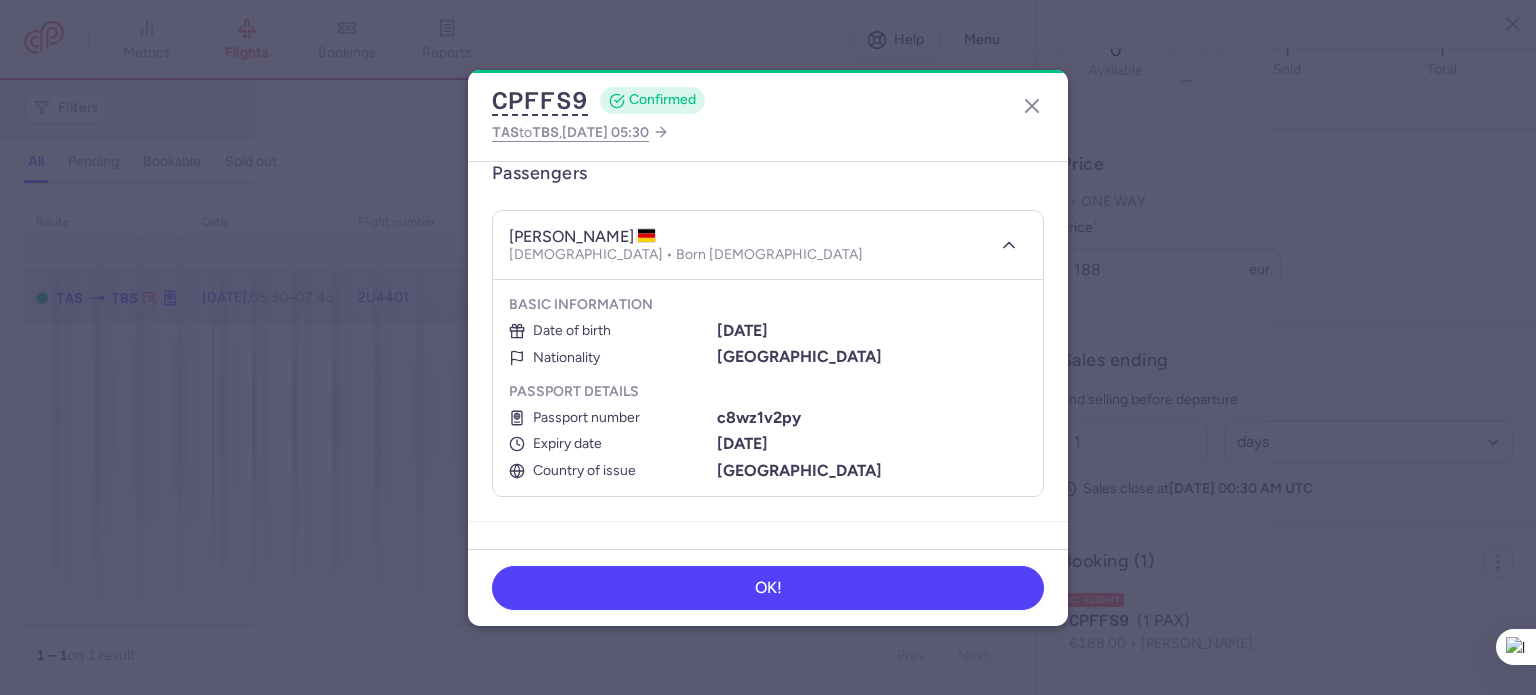 scroll, scrollTop: 160, scrollLeft: 0, axis: vertical 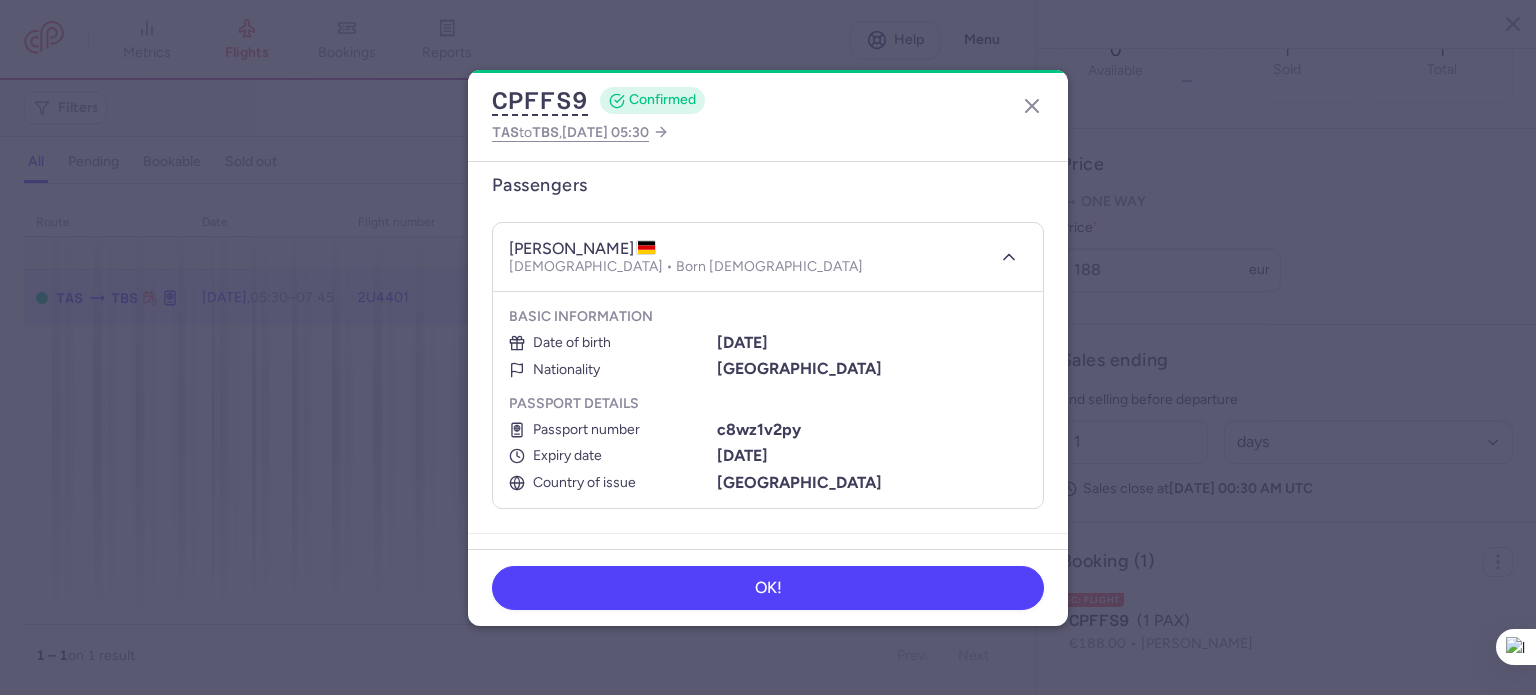 drag, startPoint x: 872, startPoint y: 320, endPoint x: 824, endPoint y: 313, distance: 48.507732 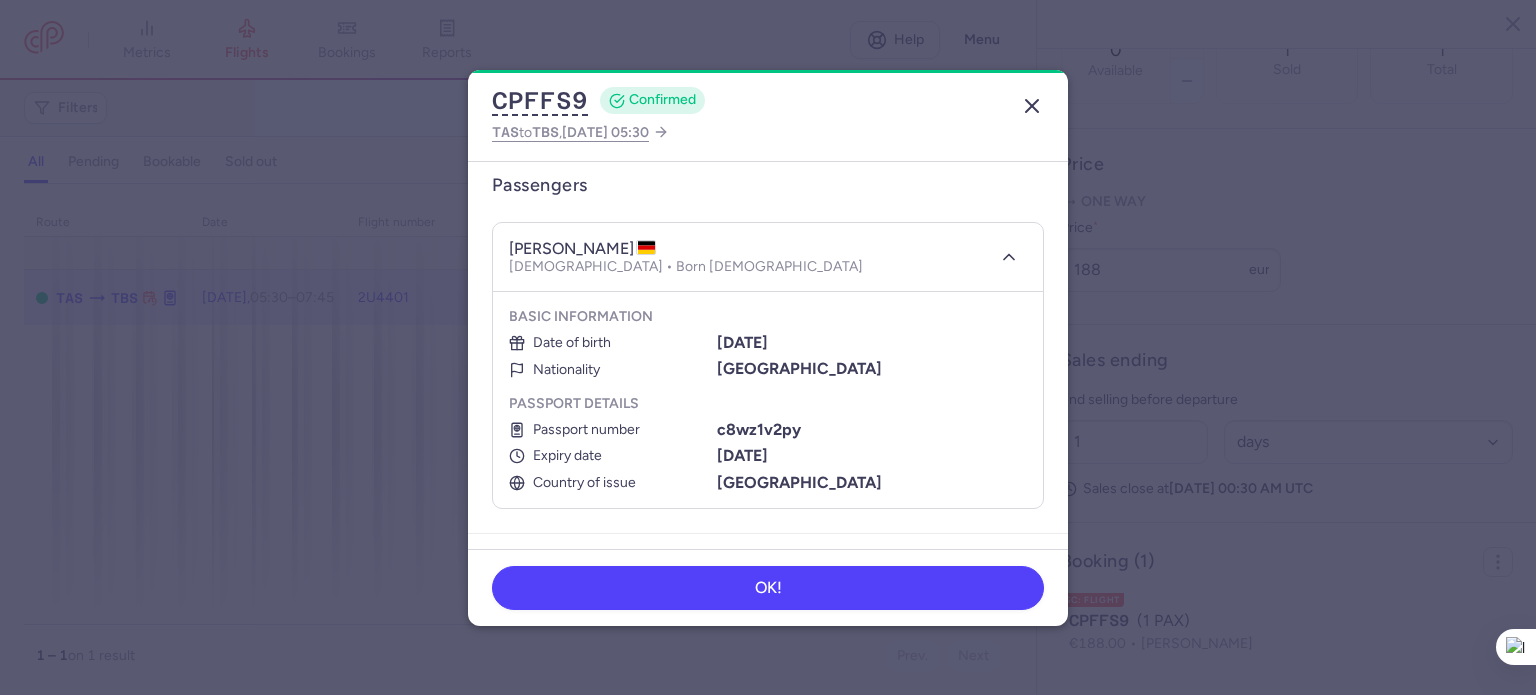 click 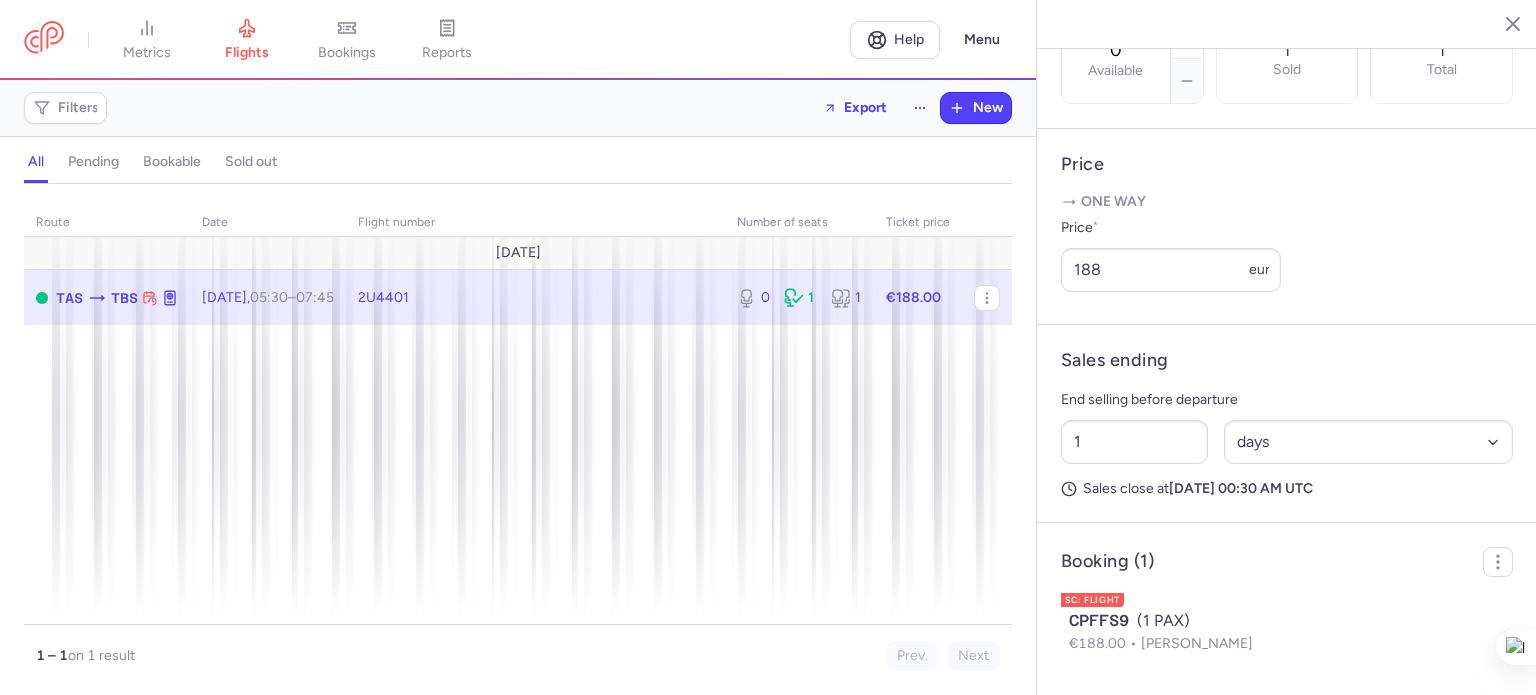 click at bounding box center [1498, 23] 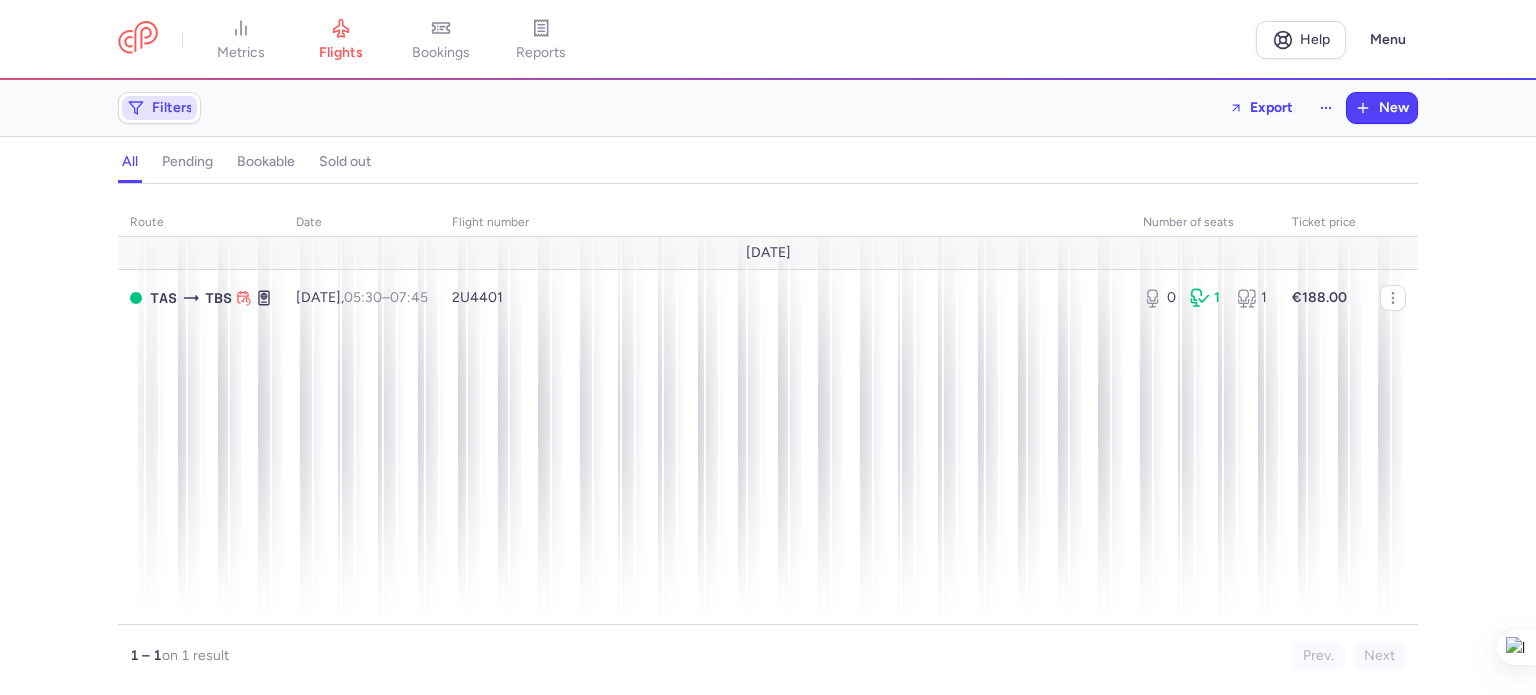 click on "Filters" 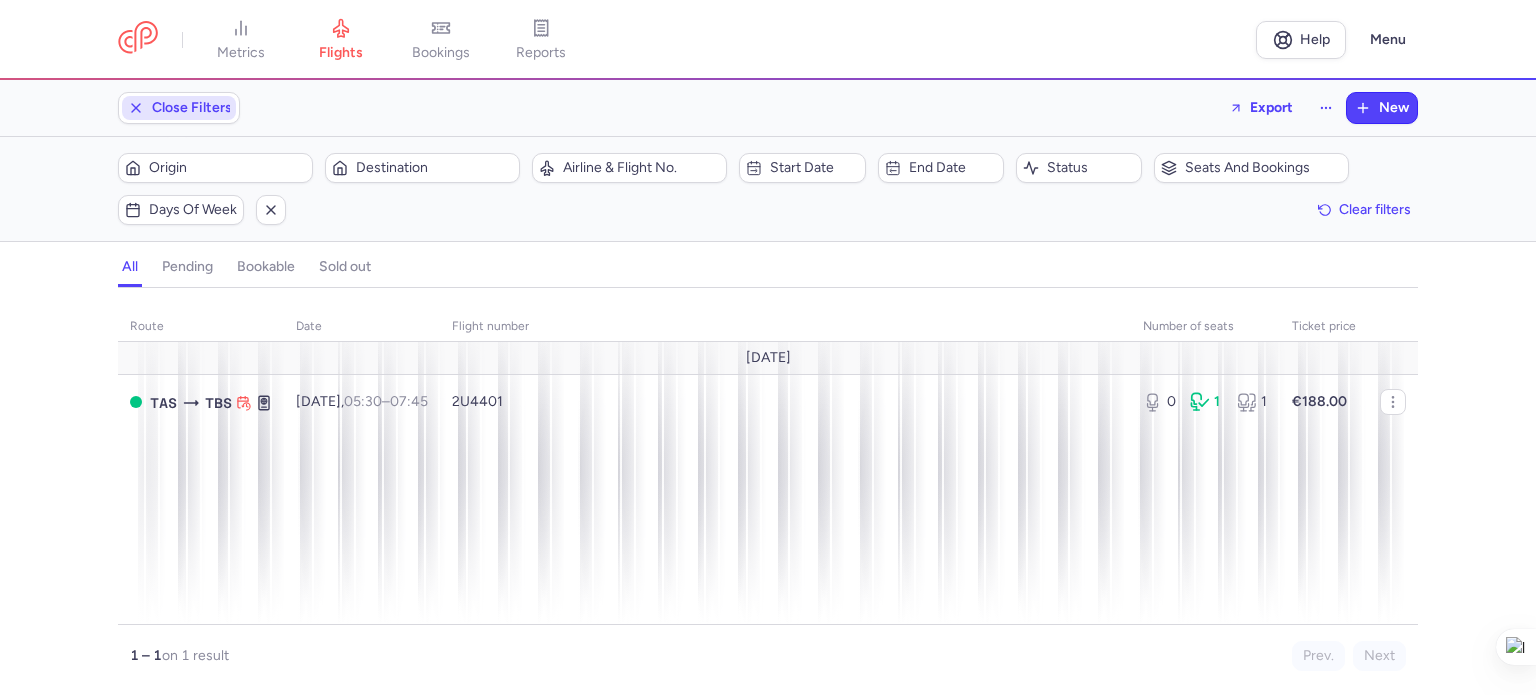 scroll, scrollTop: 0, scrollLeft: 0, axis: both 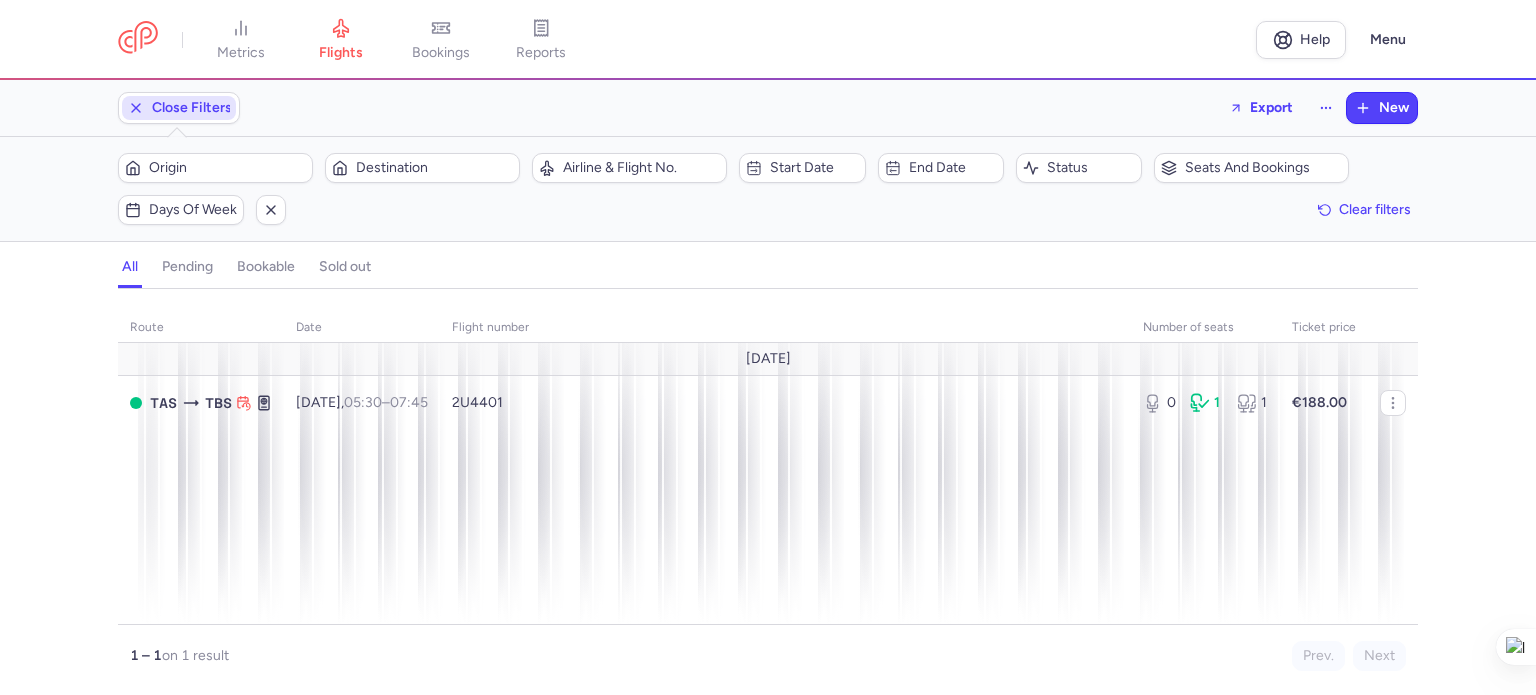 click on "Close Filters" 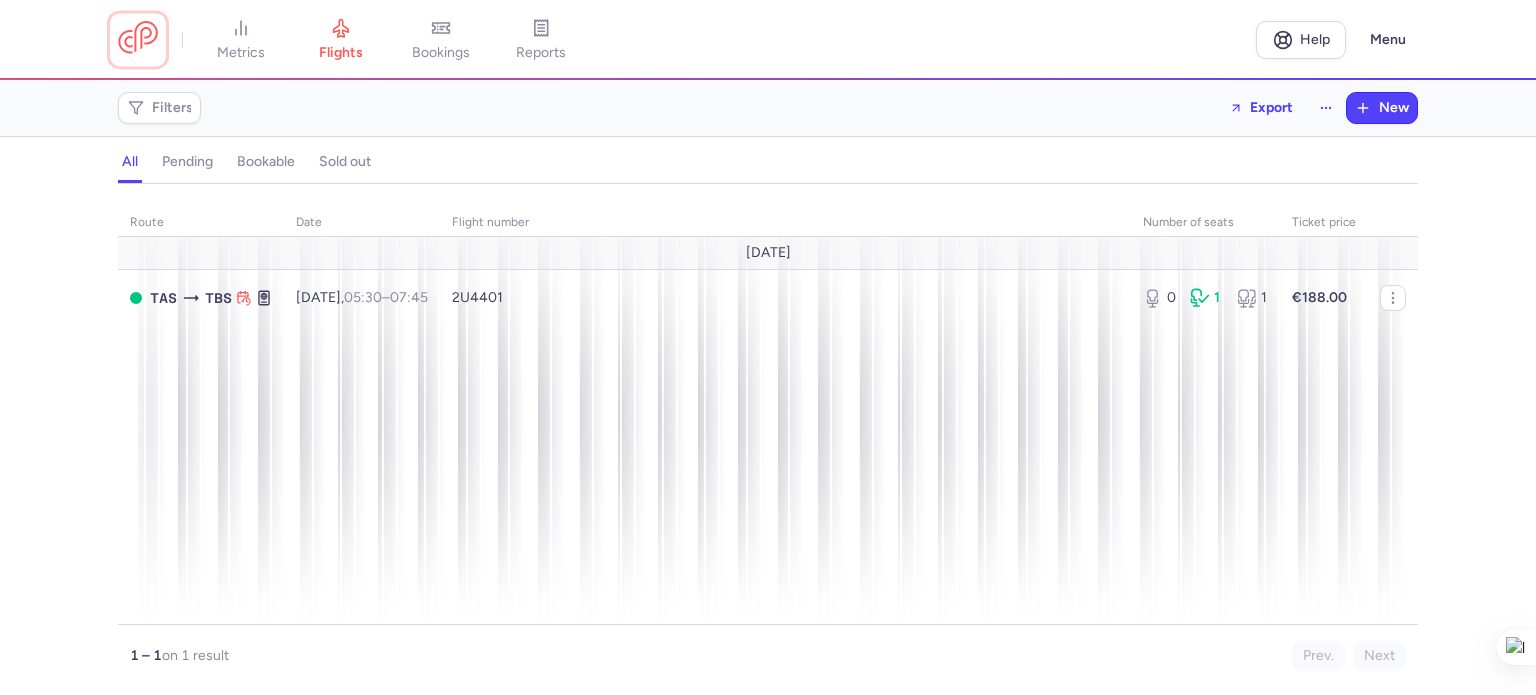 click at bounding box center (138, 39) 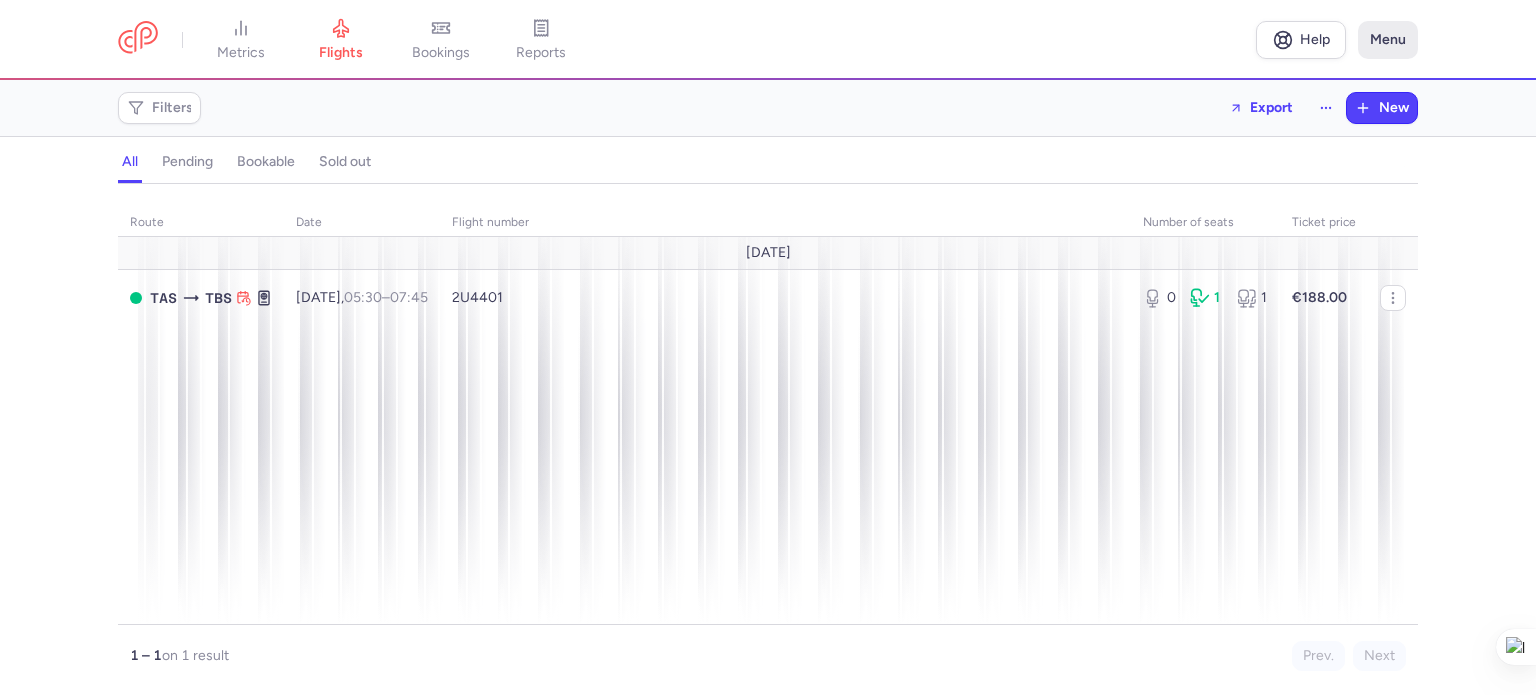 click on "Menu" 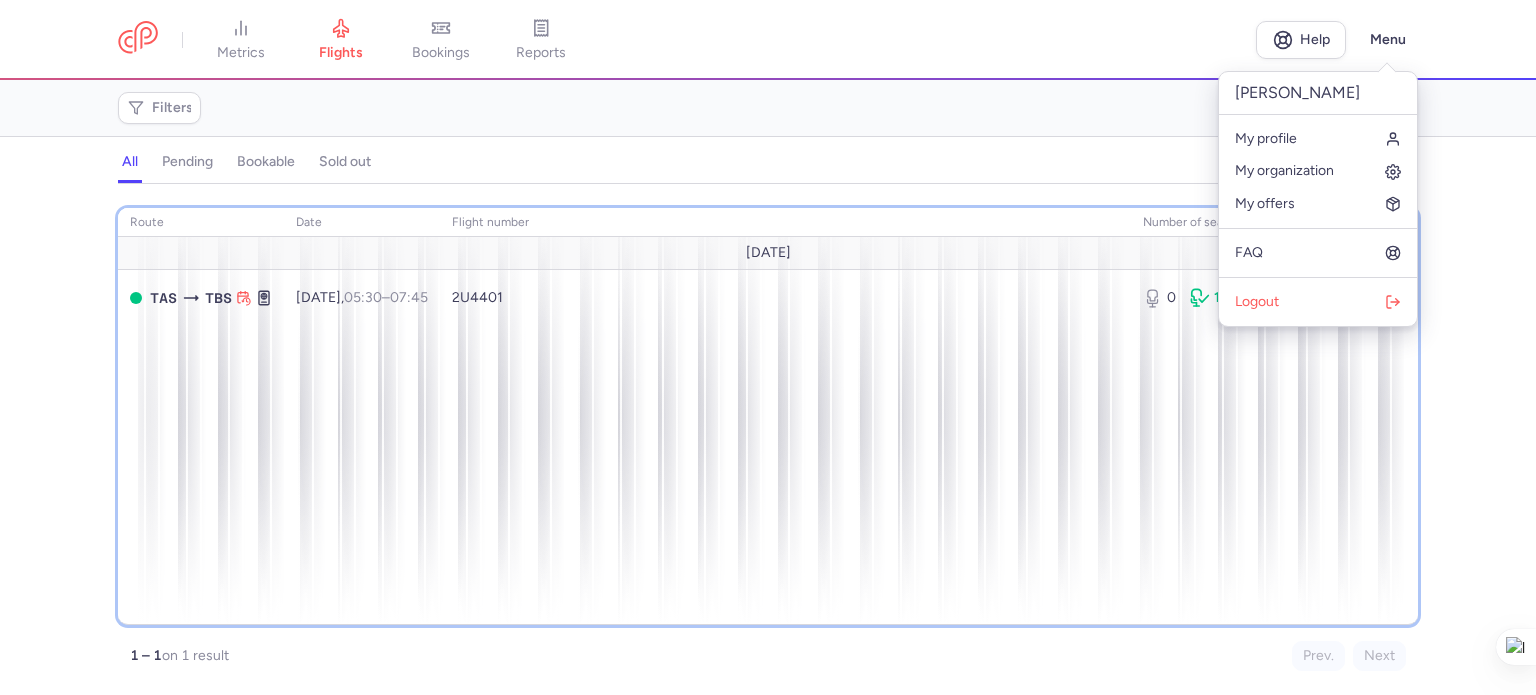click on "route date Flight number number of seats Ticket price [DATE]  TAS  TBS [DATE]  05:30  –  07:45  +0  2U4401  0 1 1 €188.00" at bounding box center [768, 416] 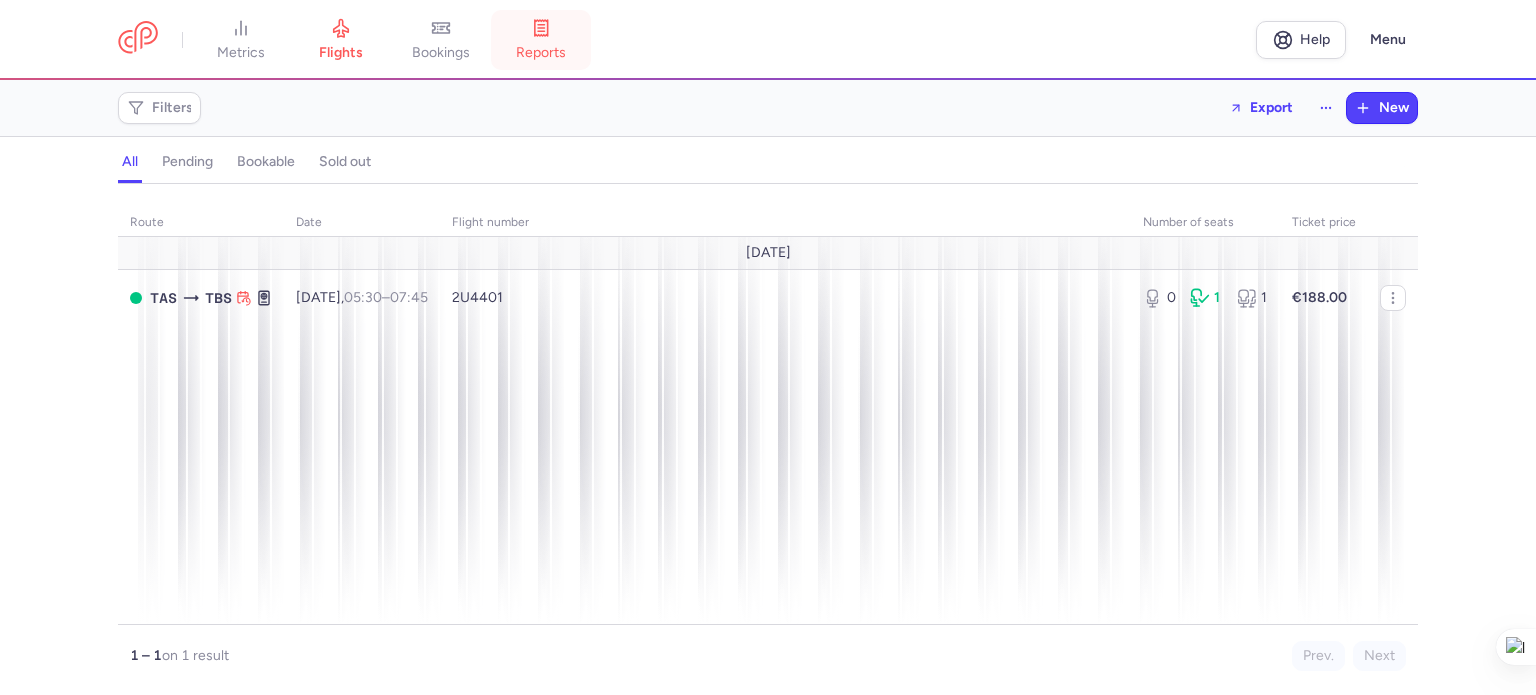 click on "reports" at bounding box center (541, 53) 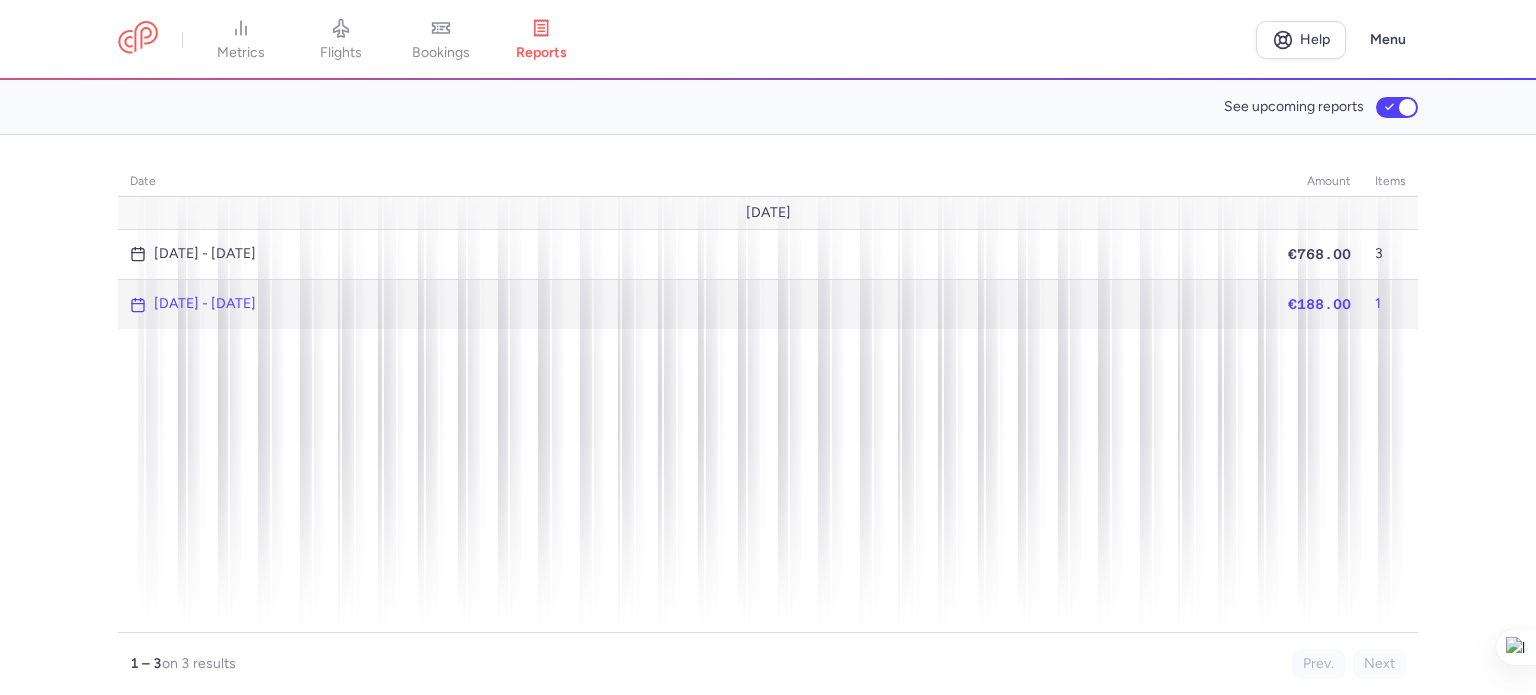 click on "[DATE] - [DATE]" 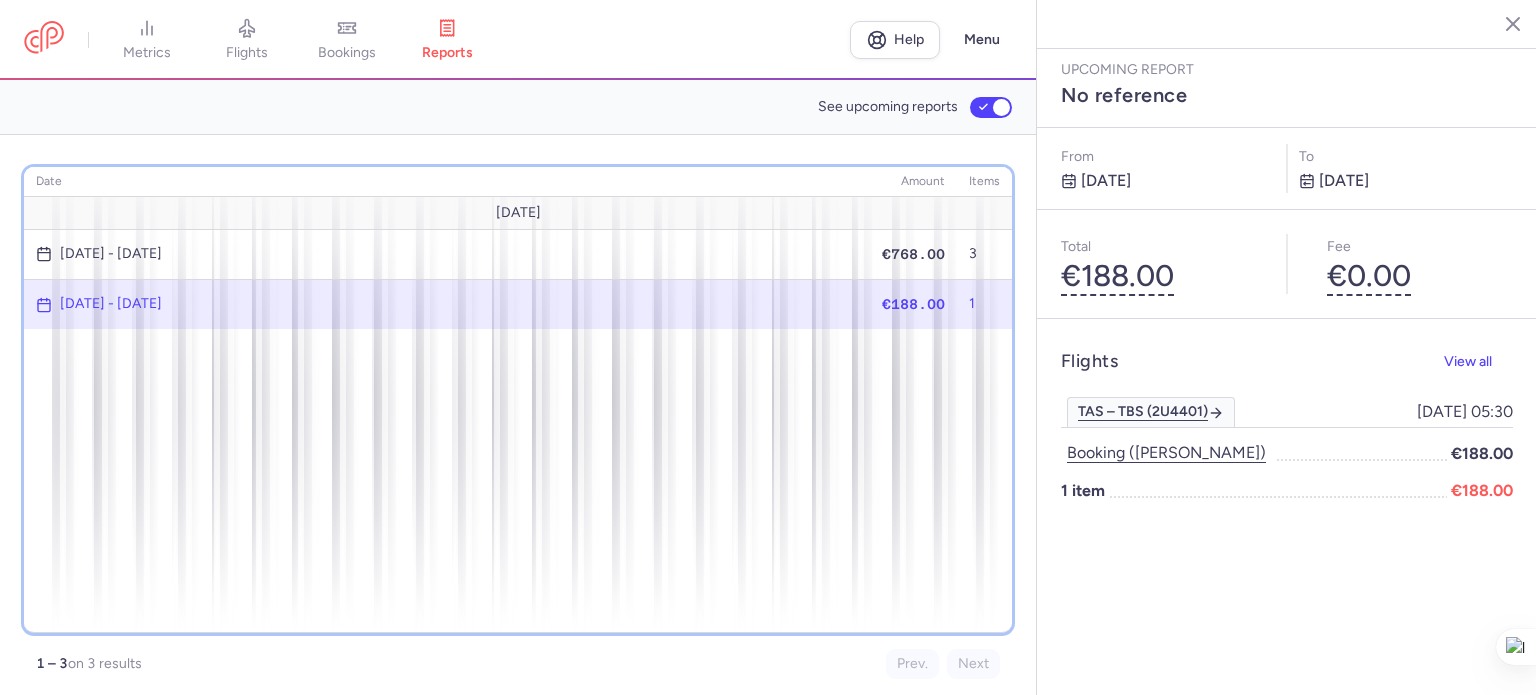 click on "date amount items July 25 [DATE] - [DATE] €768.00 3 [DATE] - [DATE] €188.00 1" at bounding box center (518, 400) 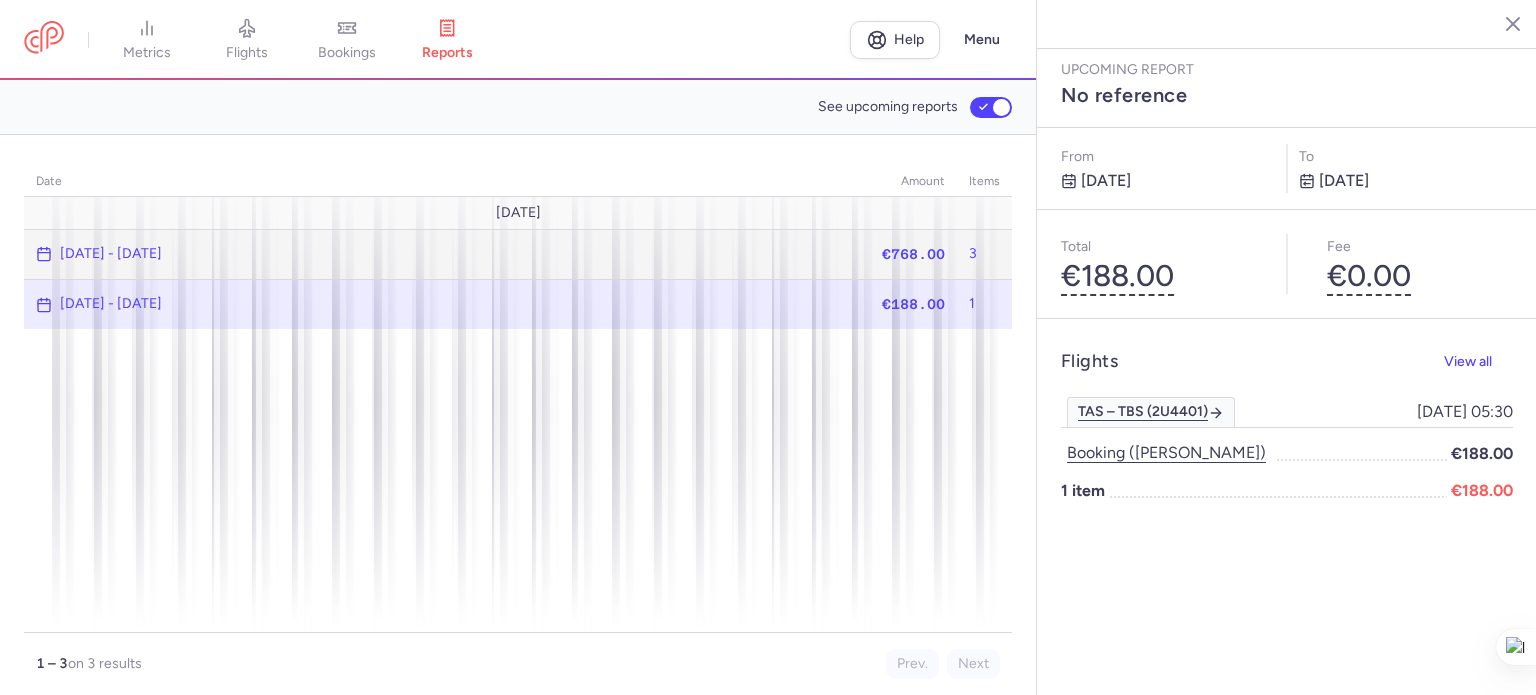 click on "[DATE] - [DATE]" 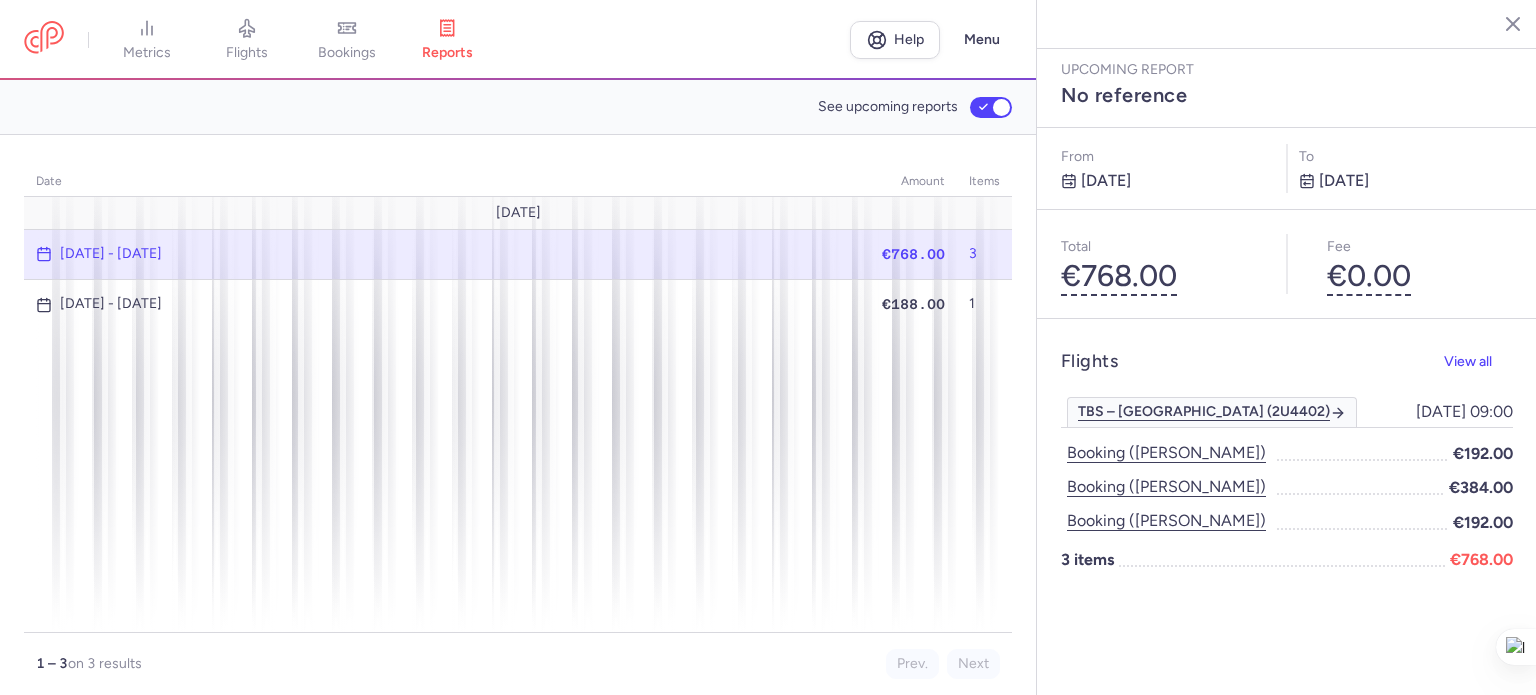 click on "[DATE] - [DATE]" 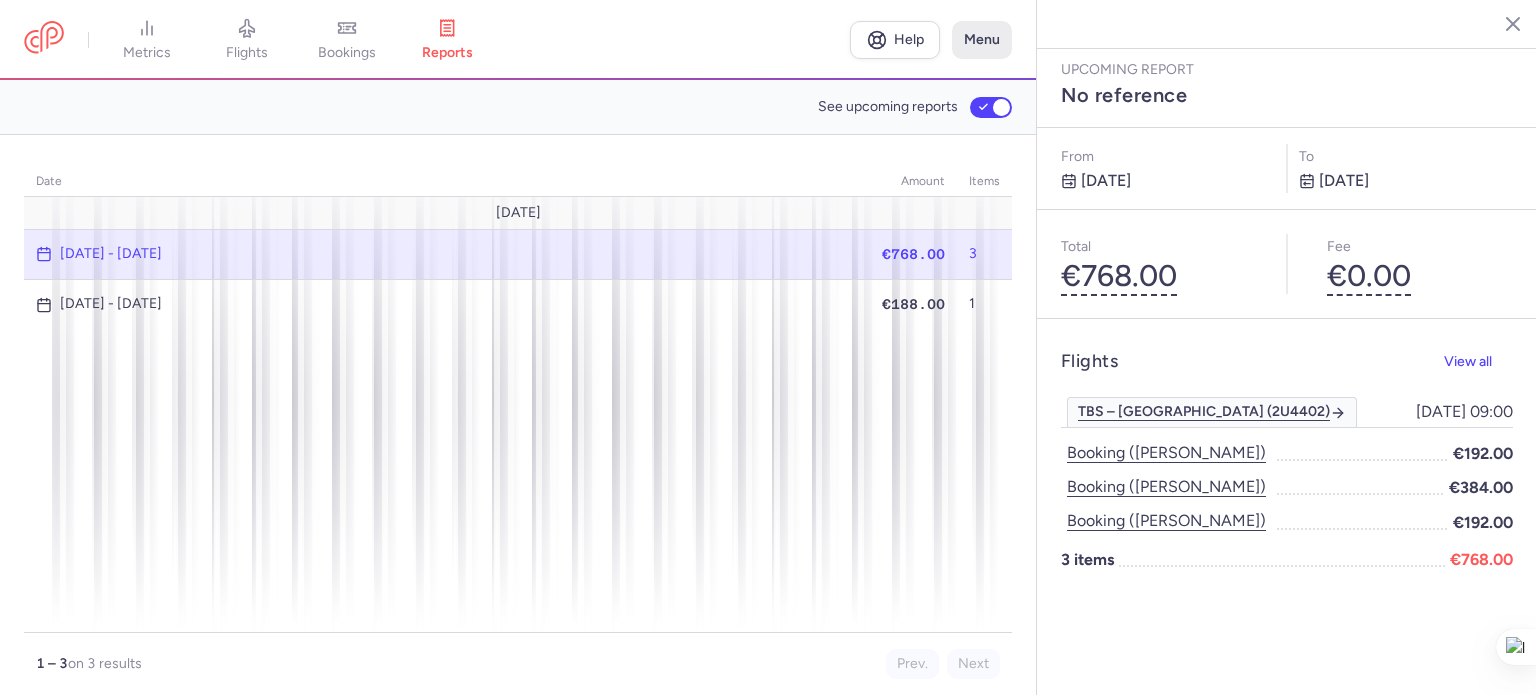 click on "Menu" 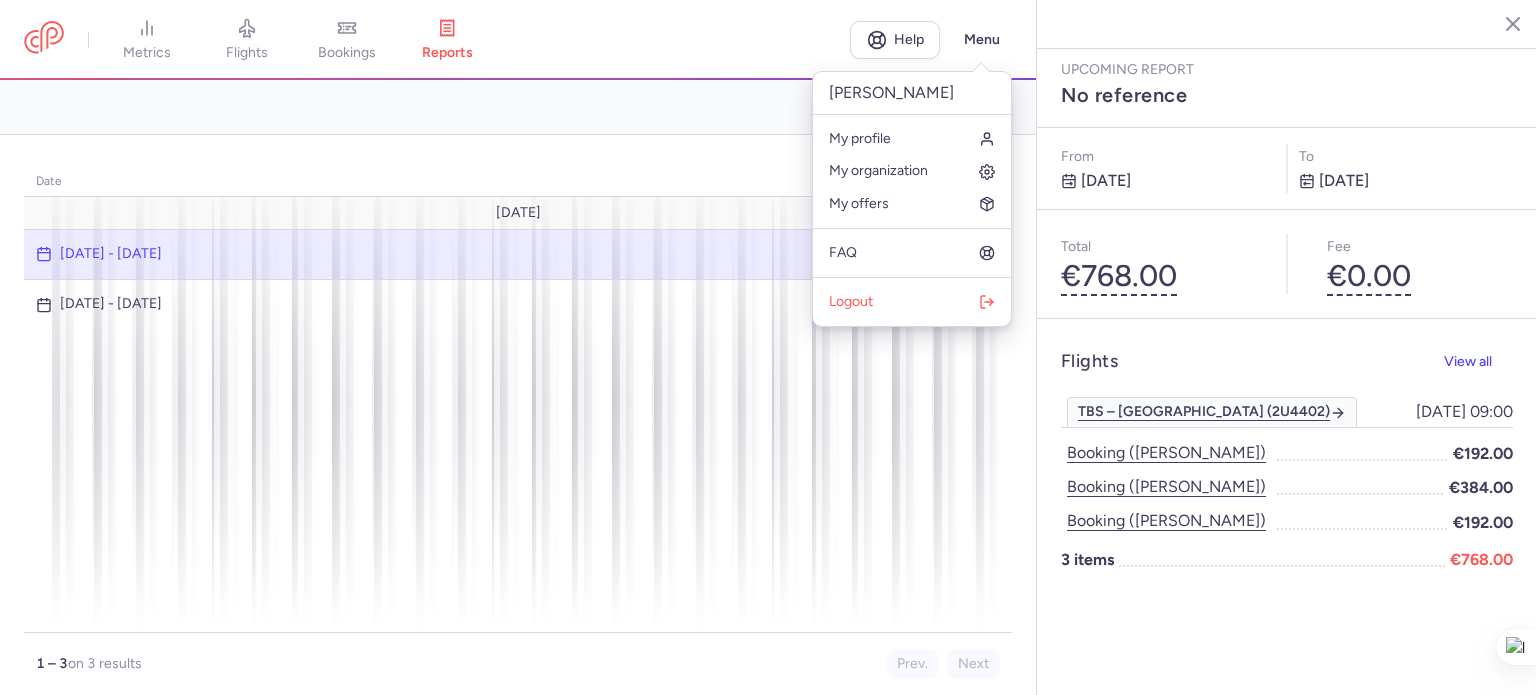 click on "See upcoming reports" at bounding box center [518, 107] 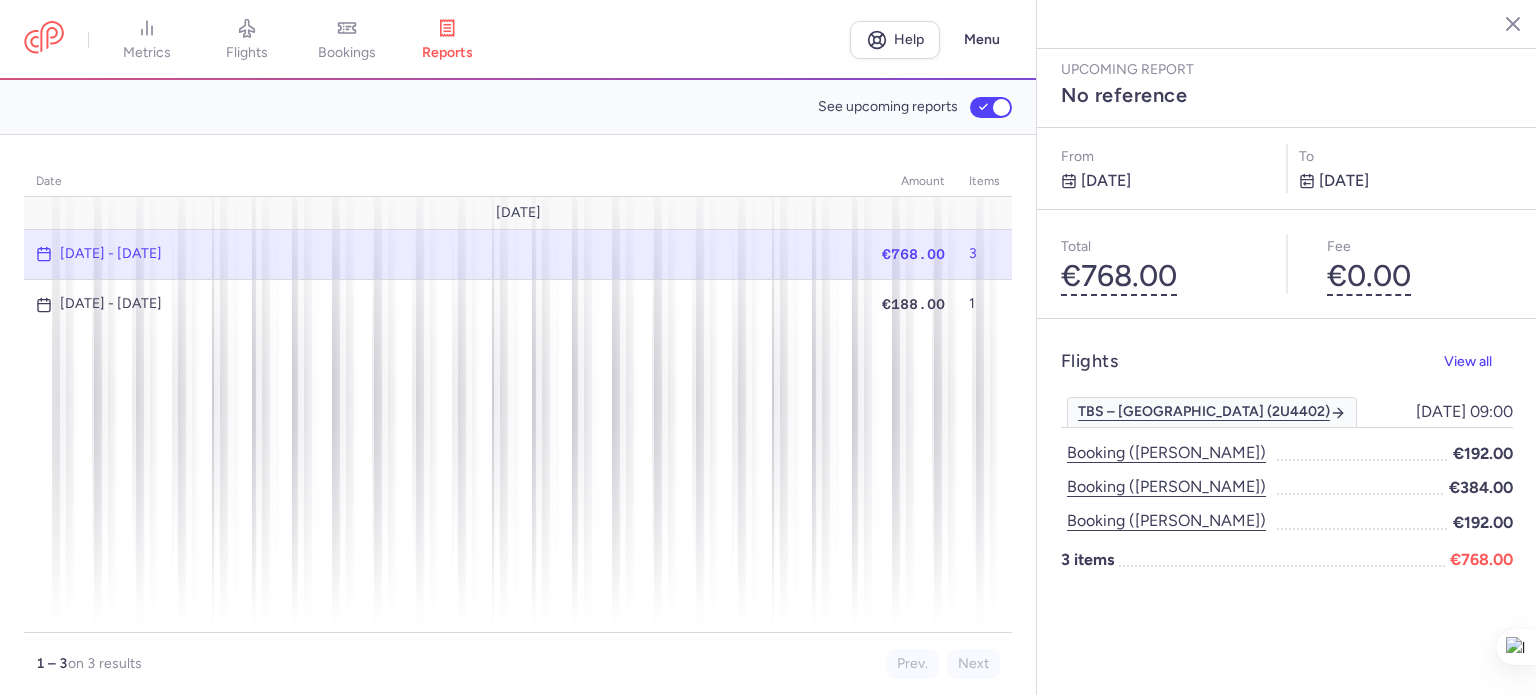 click on "No reference" at bounding box center (1287, 95) 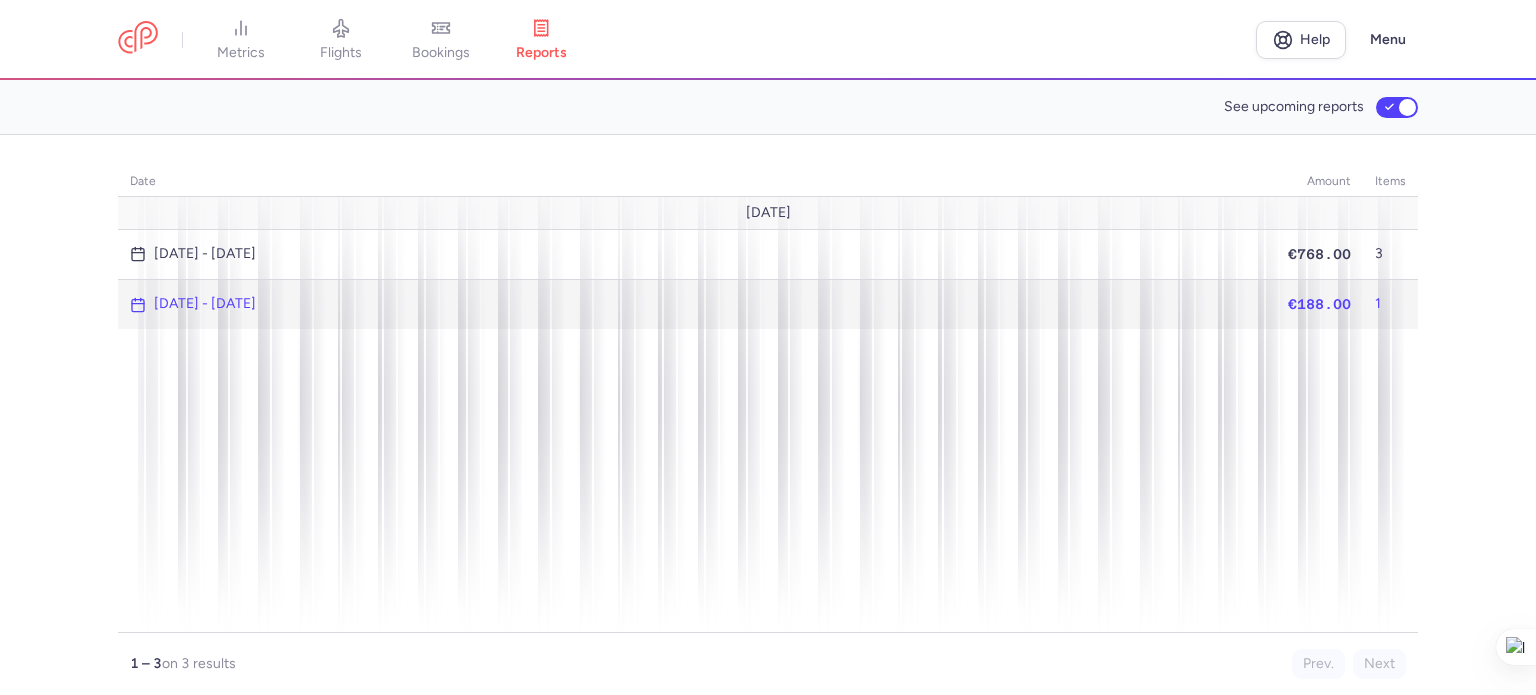 click on "[DATE] - [DATE]" 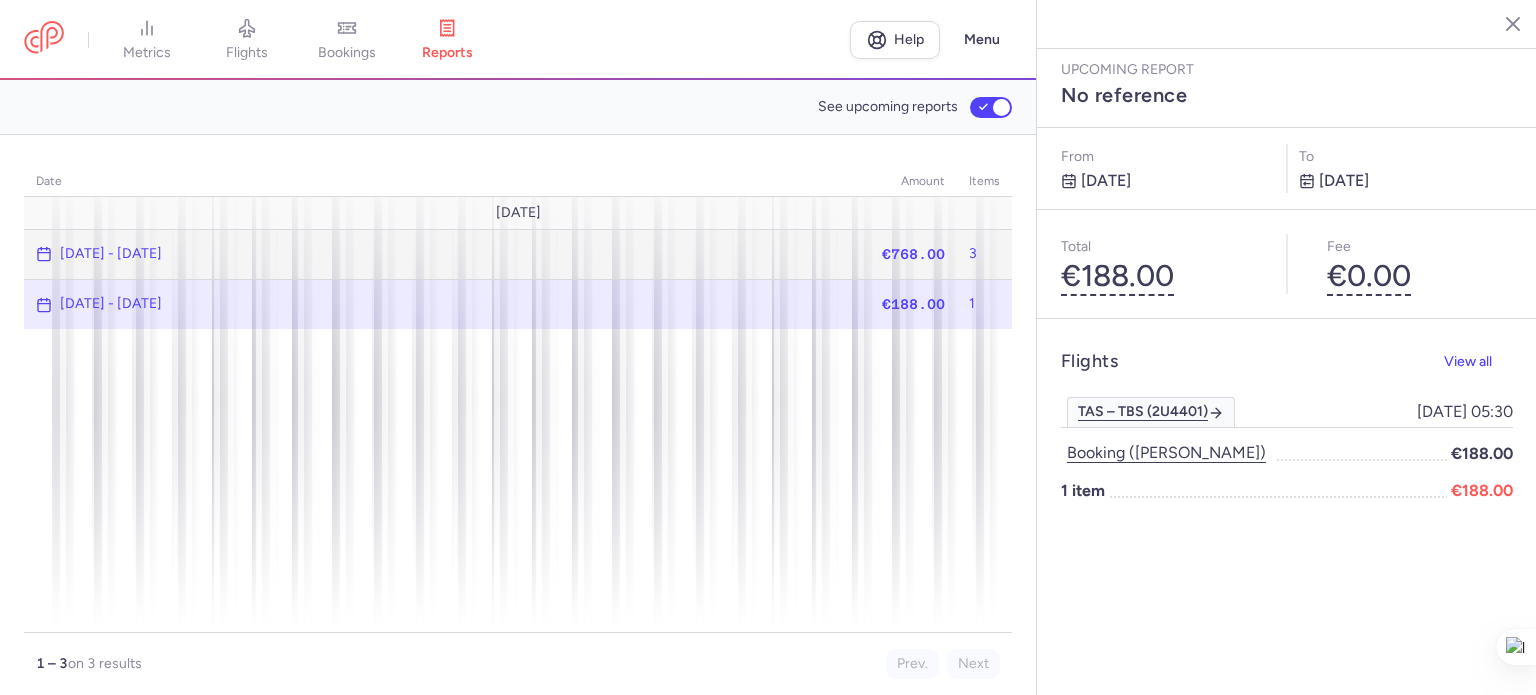 click on "[DATE] - [DATE]" 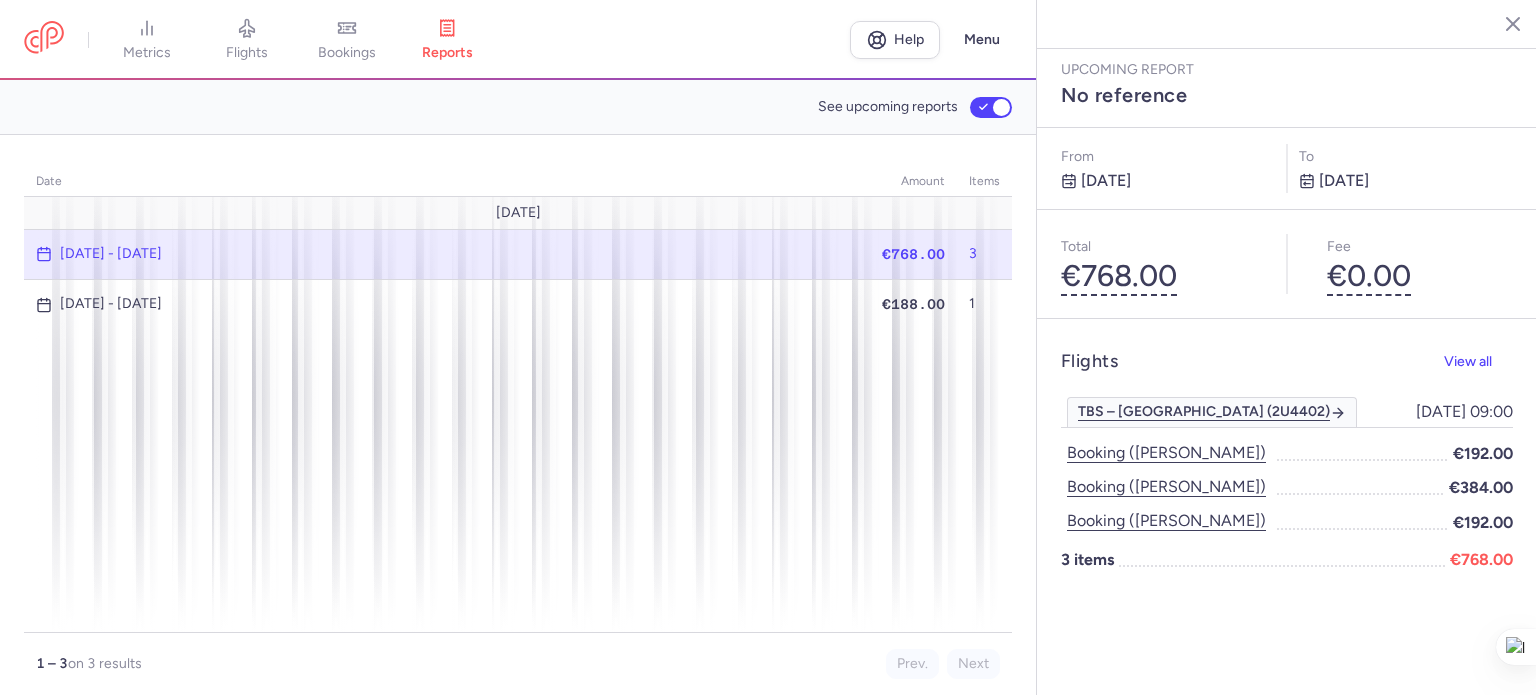click 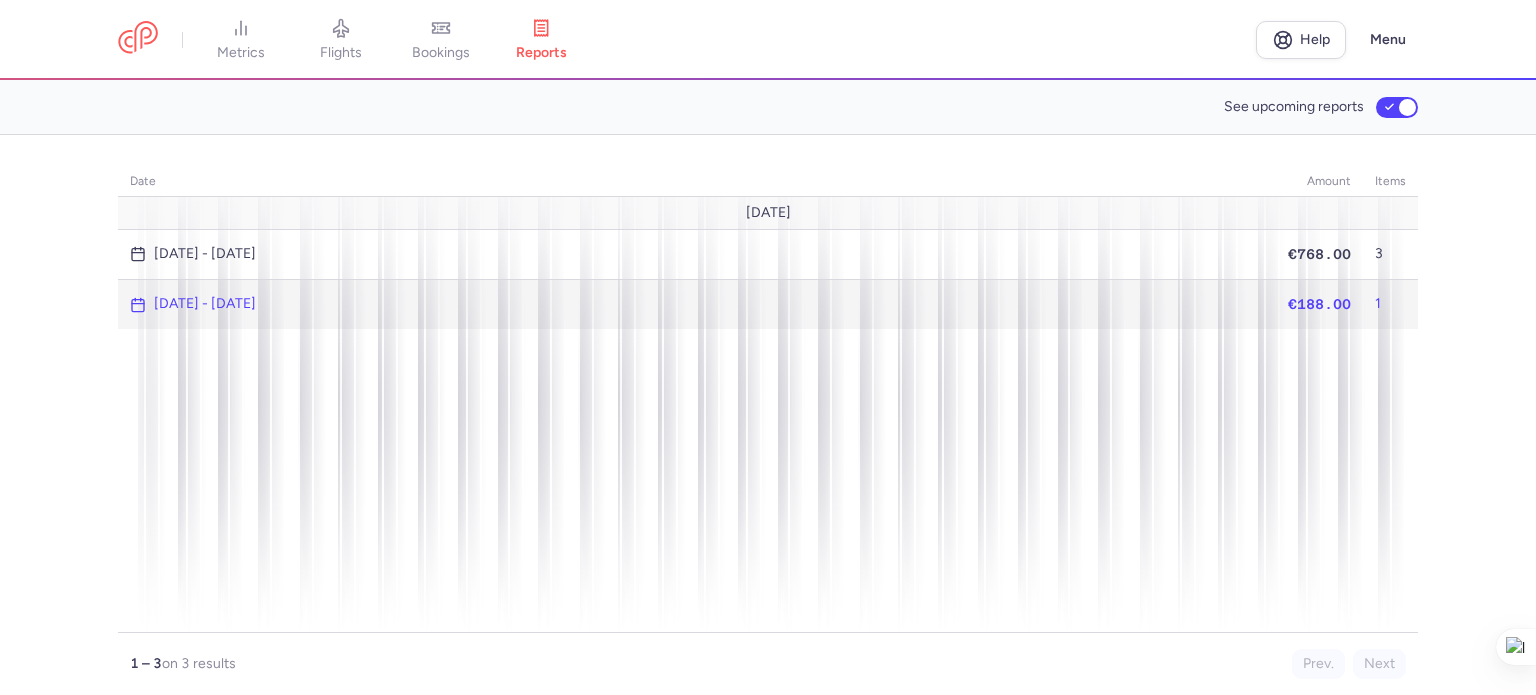 click on "[DATE] - [DATE]" 